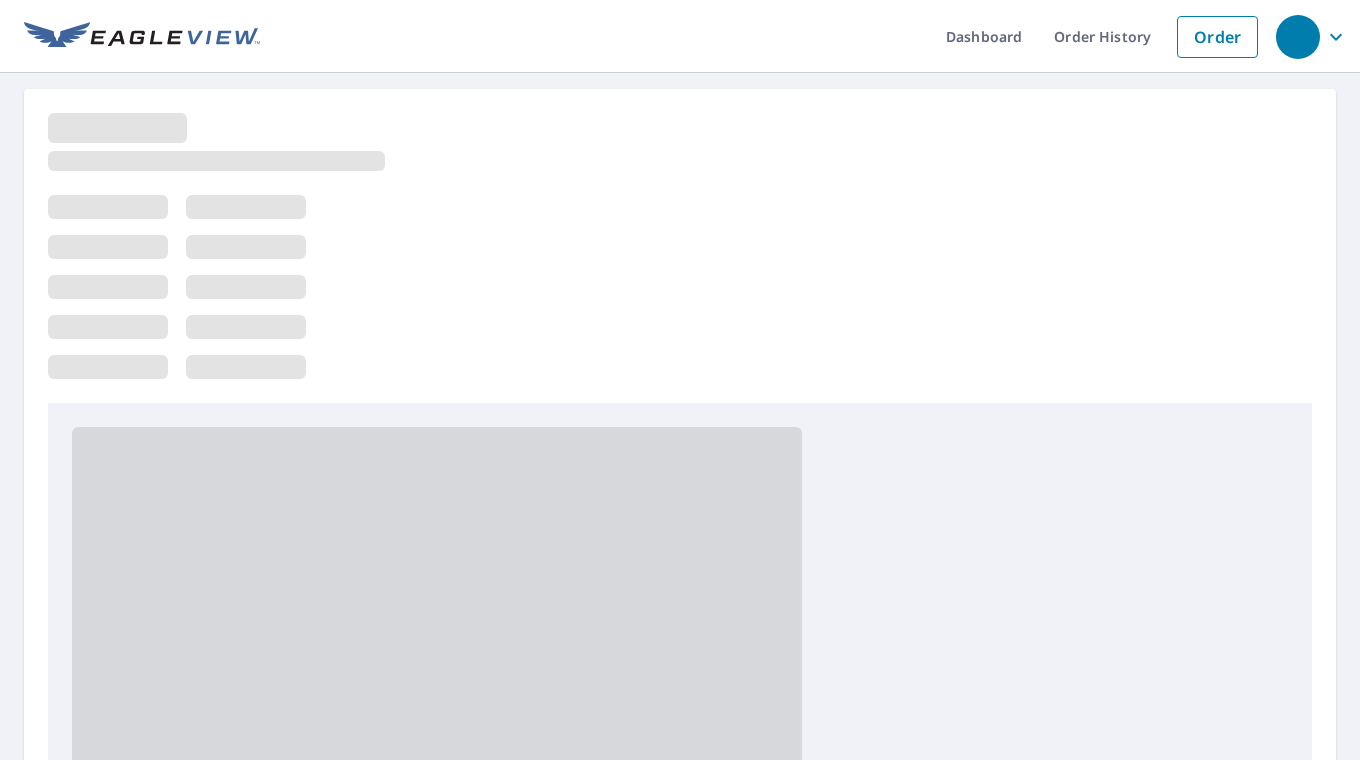 scroll, scrollTop: 0, scrollLeft: 0, axis: both 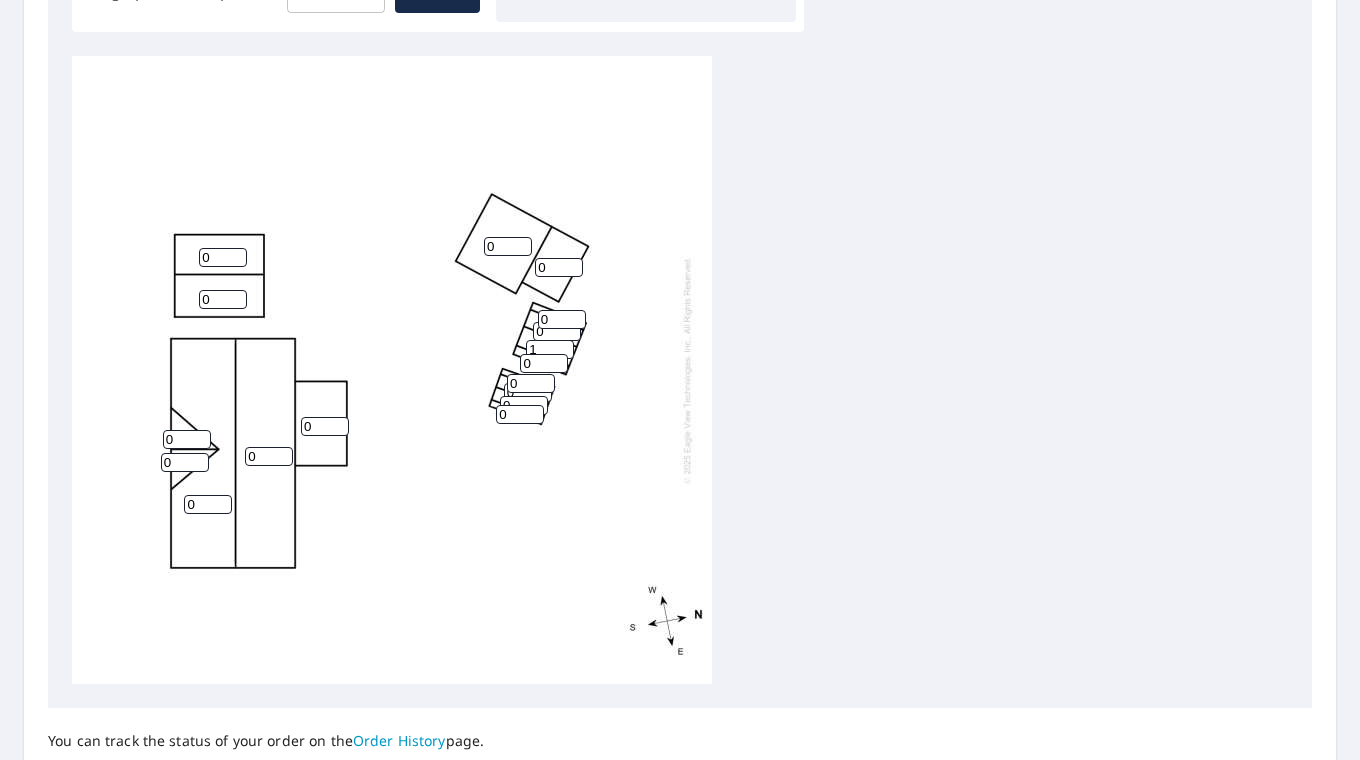 click on "1" at bounding box center [550, 349] 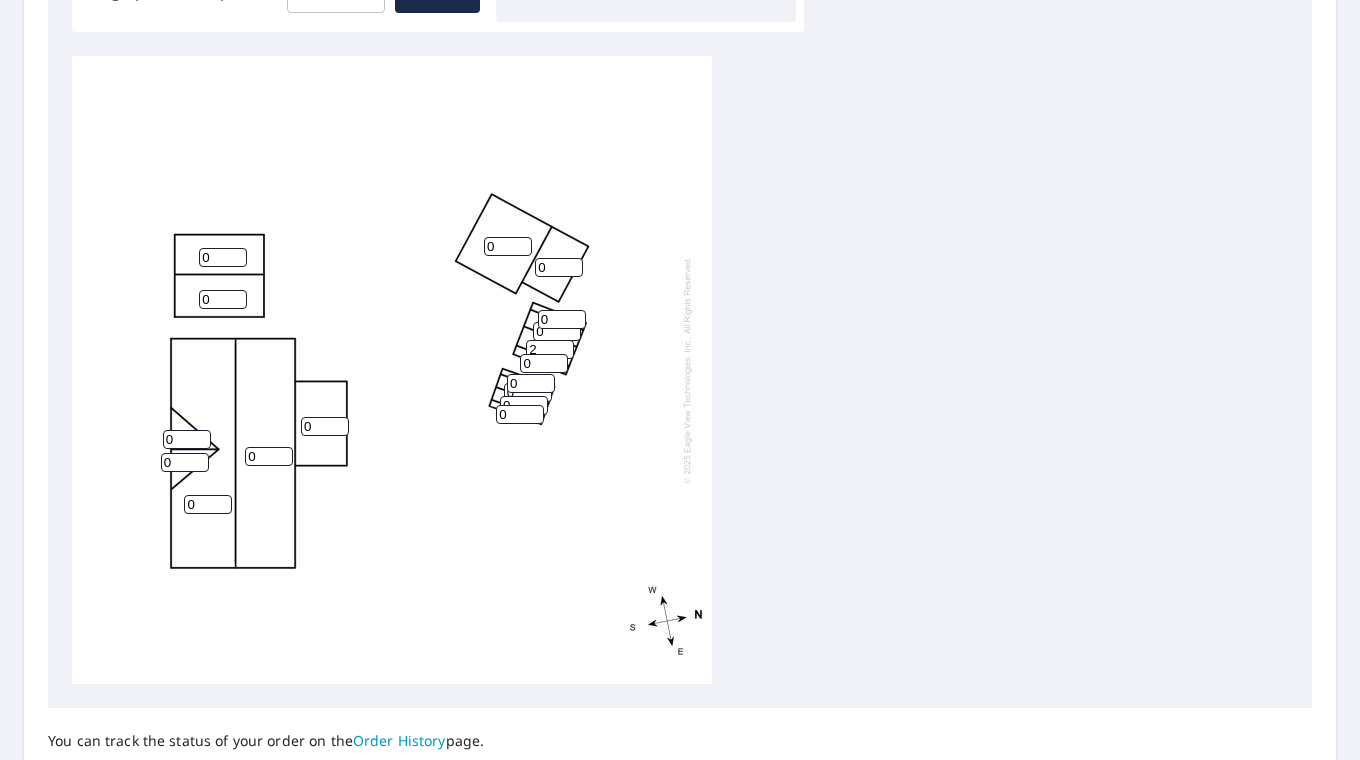 click on "2" at bounding box center (550, 349) 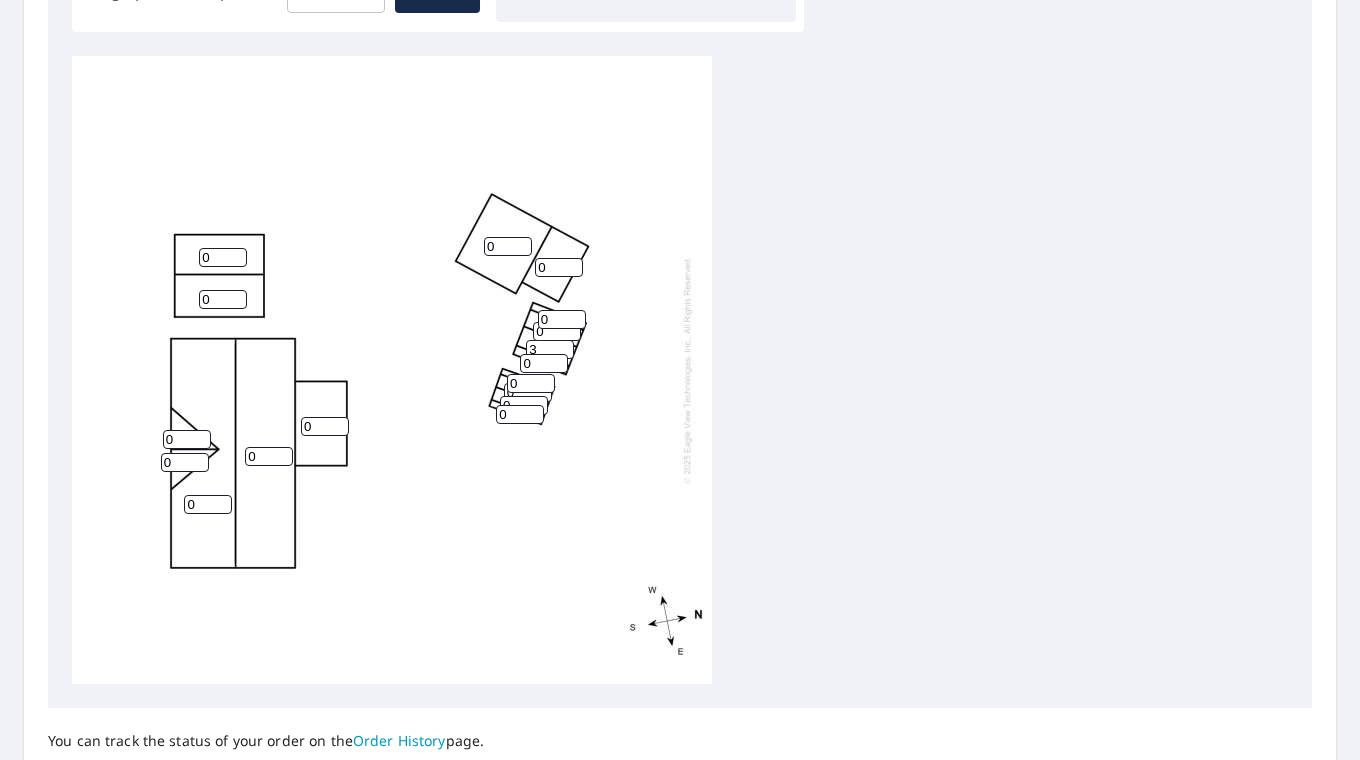 click on "3" at bounding box center (550, 349) 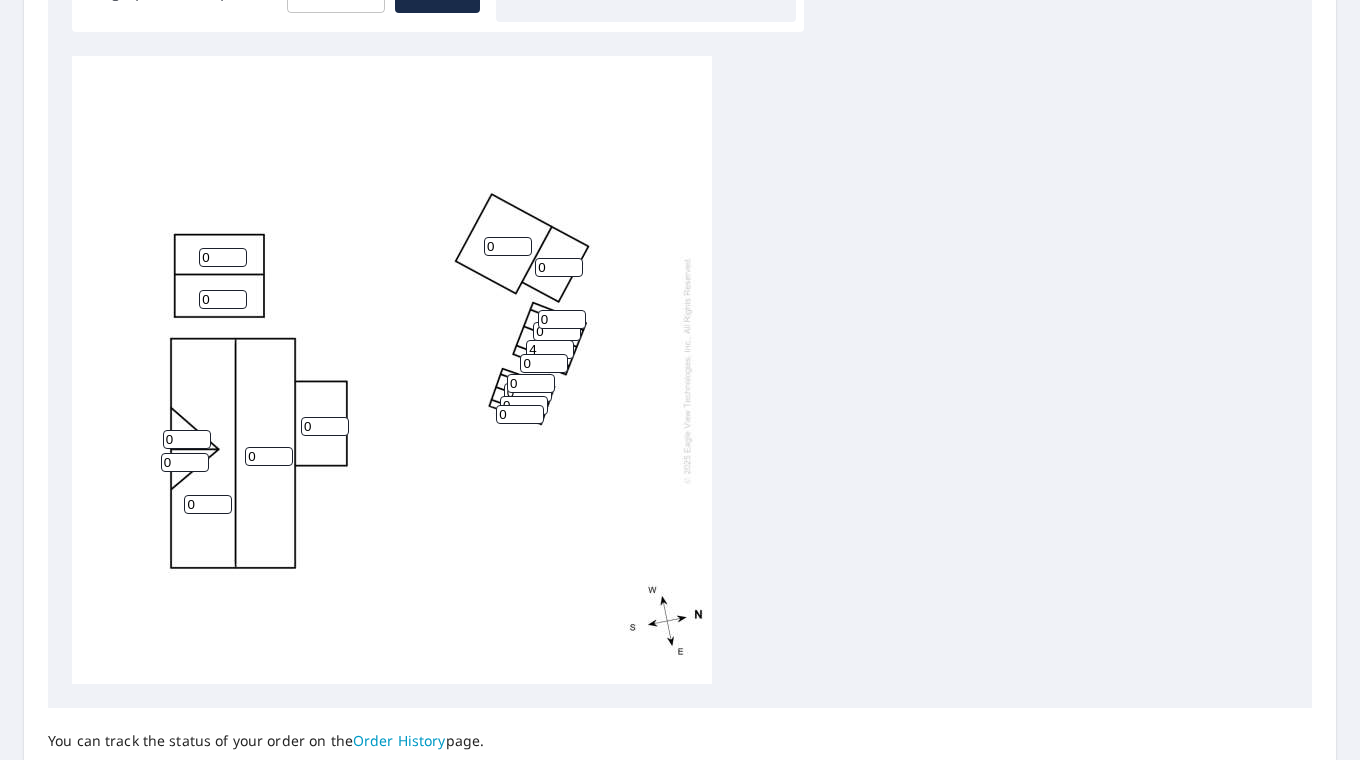 type on "4" 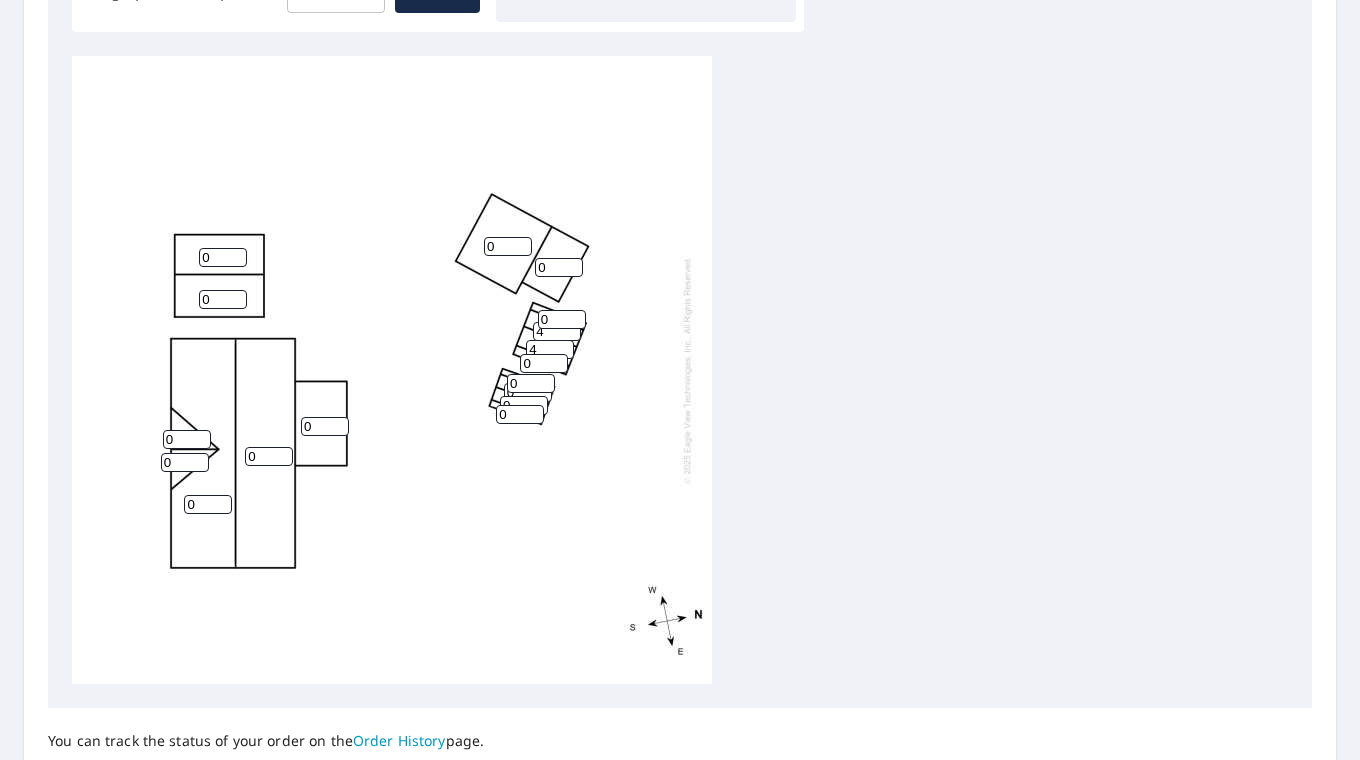type on "4" 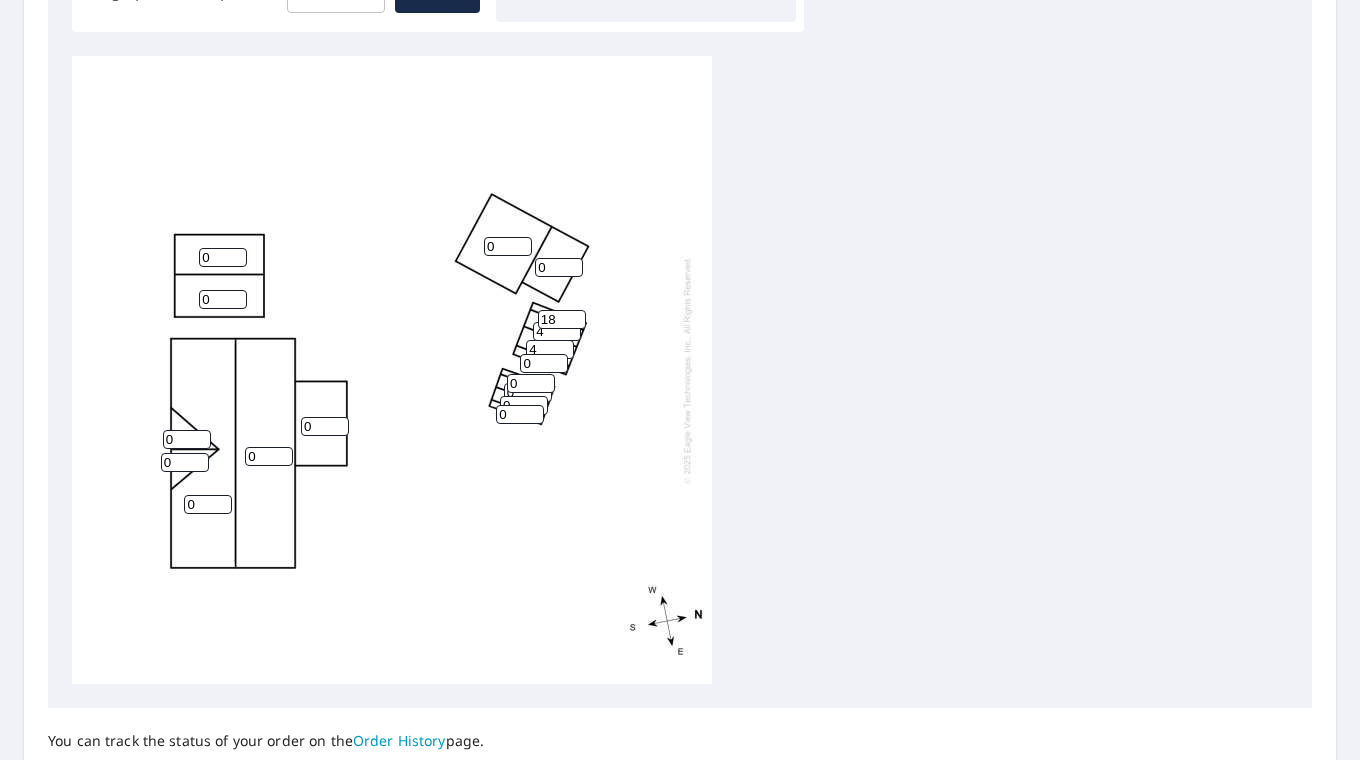 type on "18" 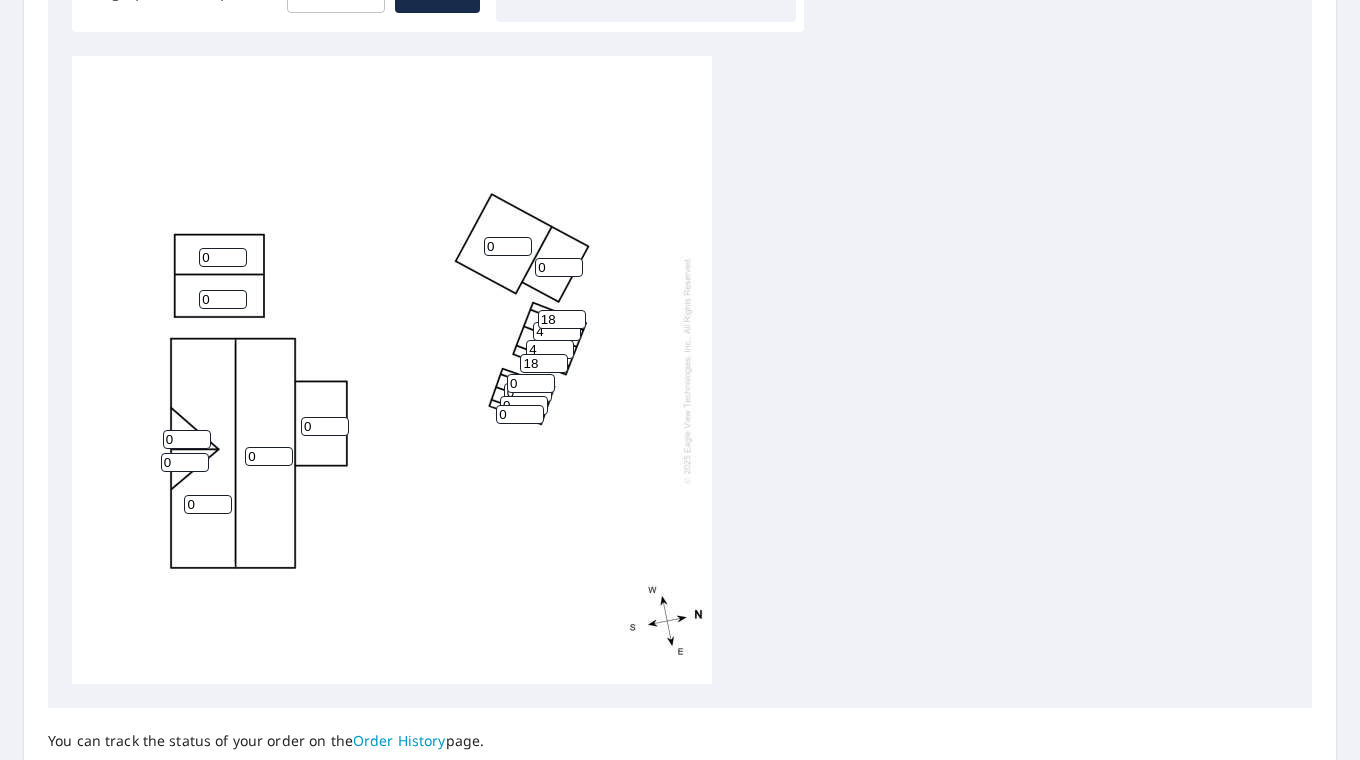 type on "18" 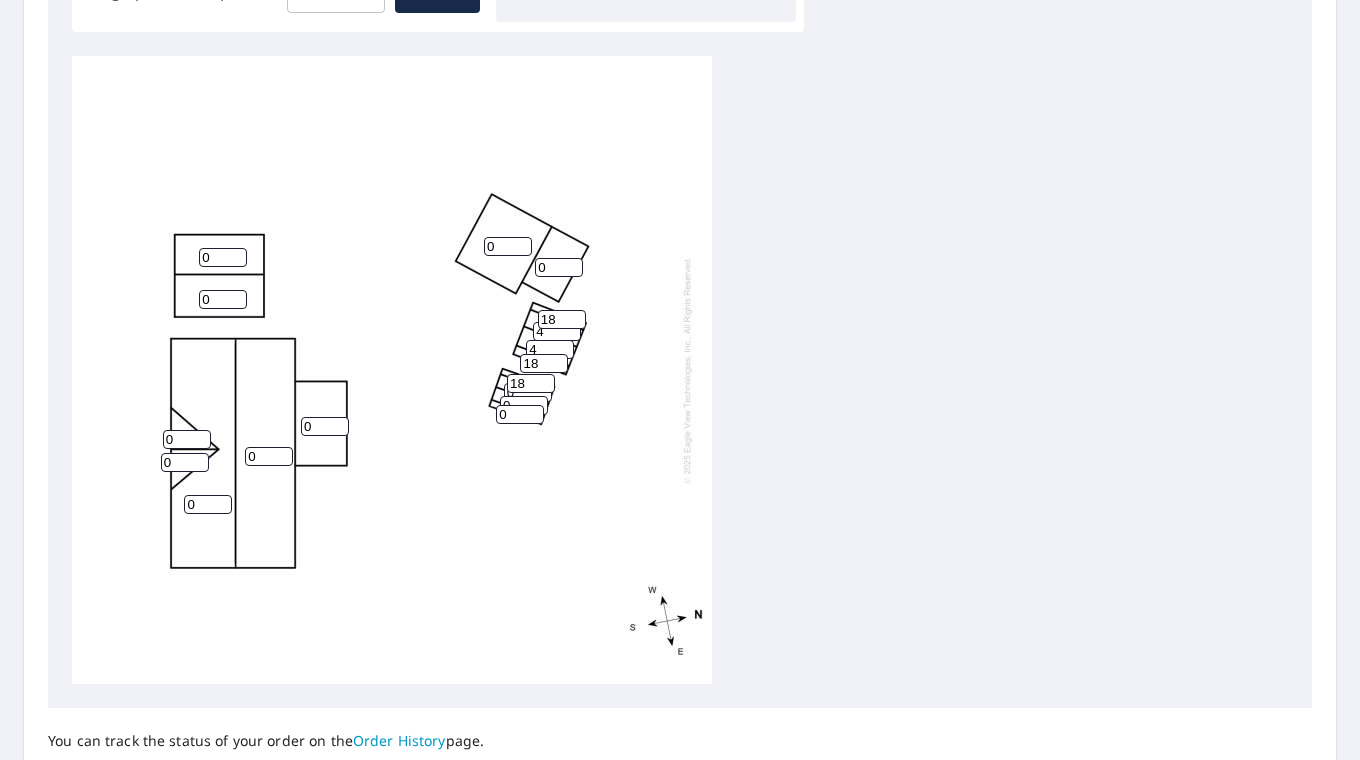 type on "18" 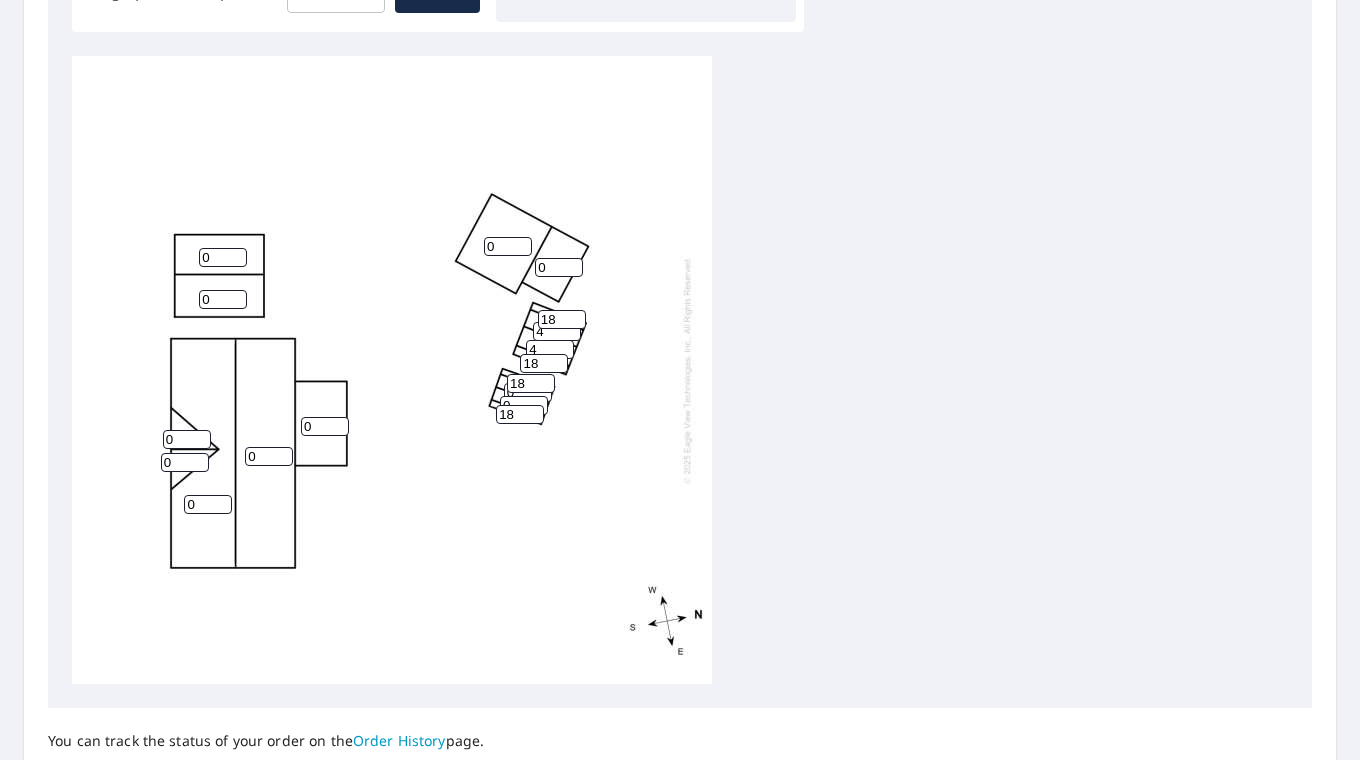 type on "18" 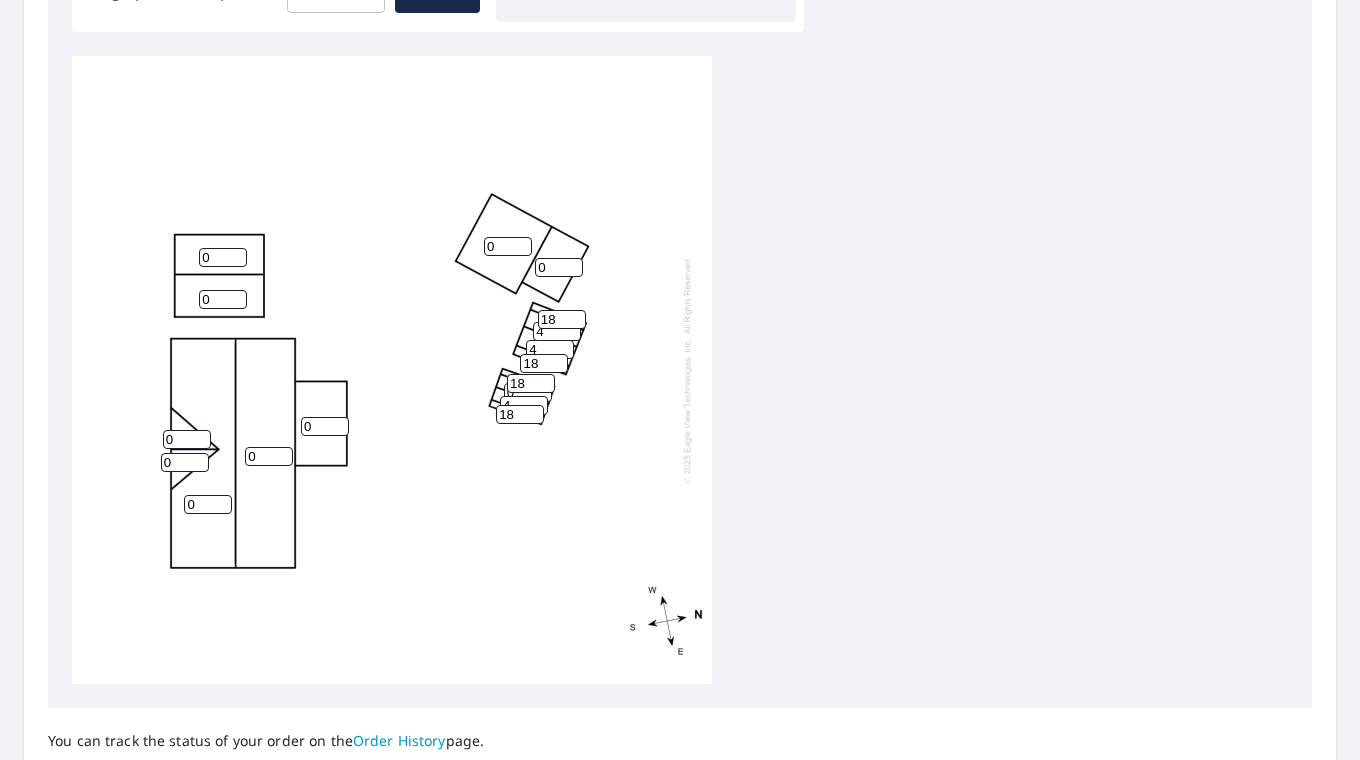 type on "4" 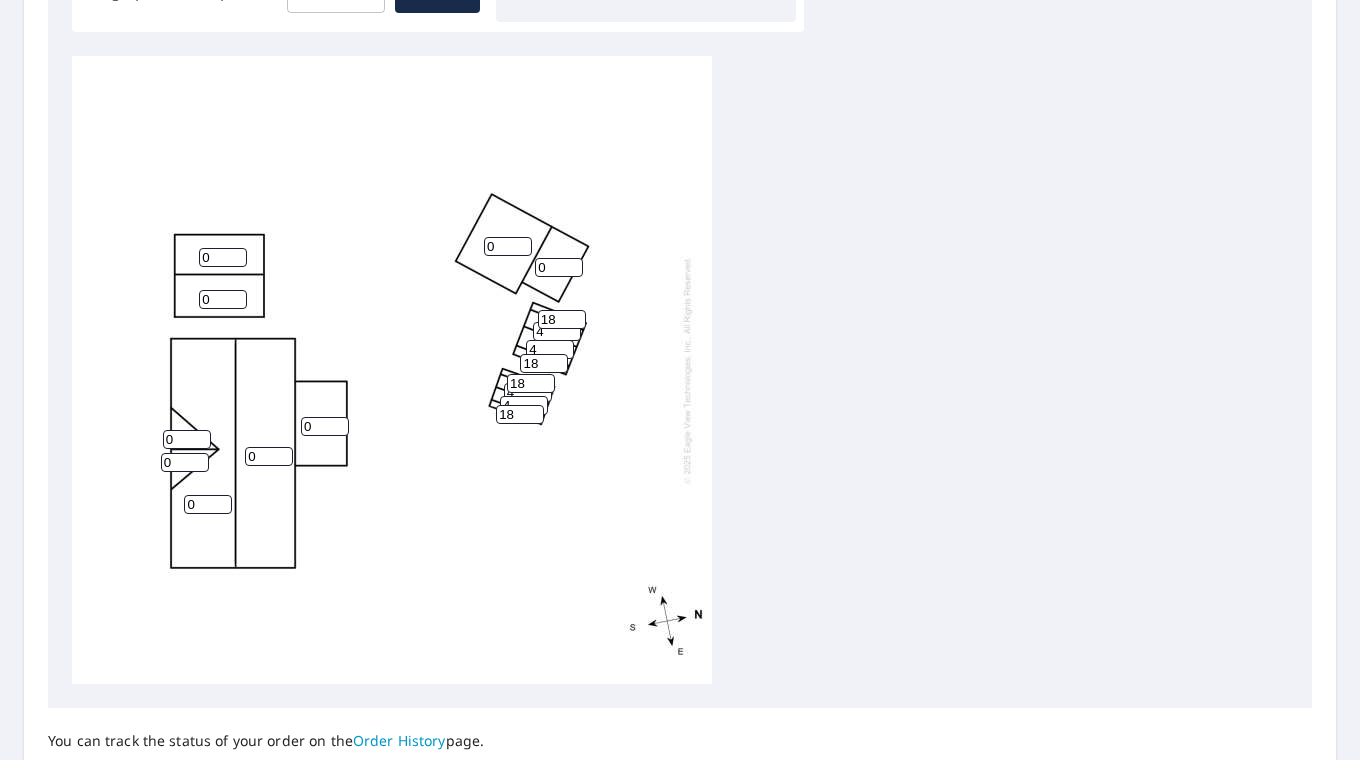 type on "4" 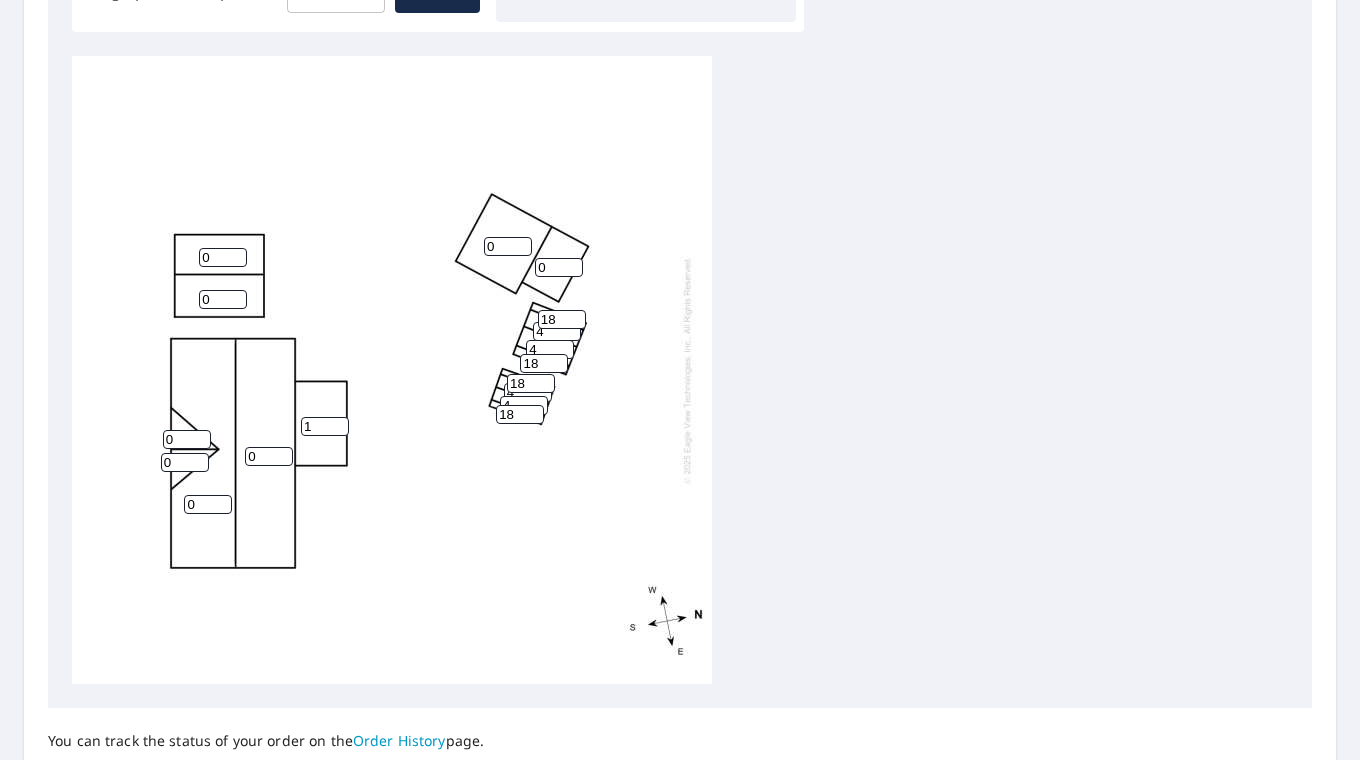 type on "1" 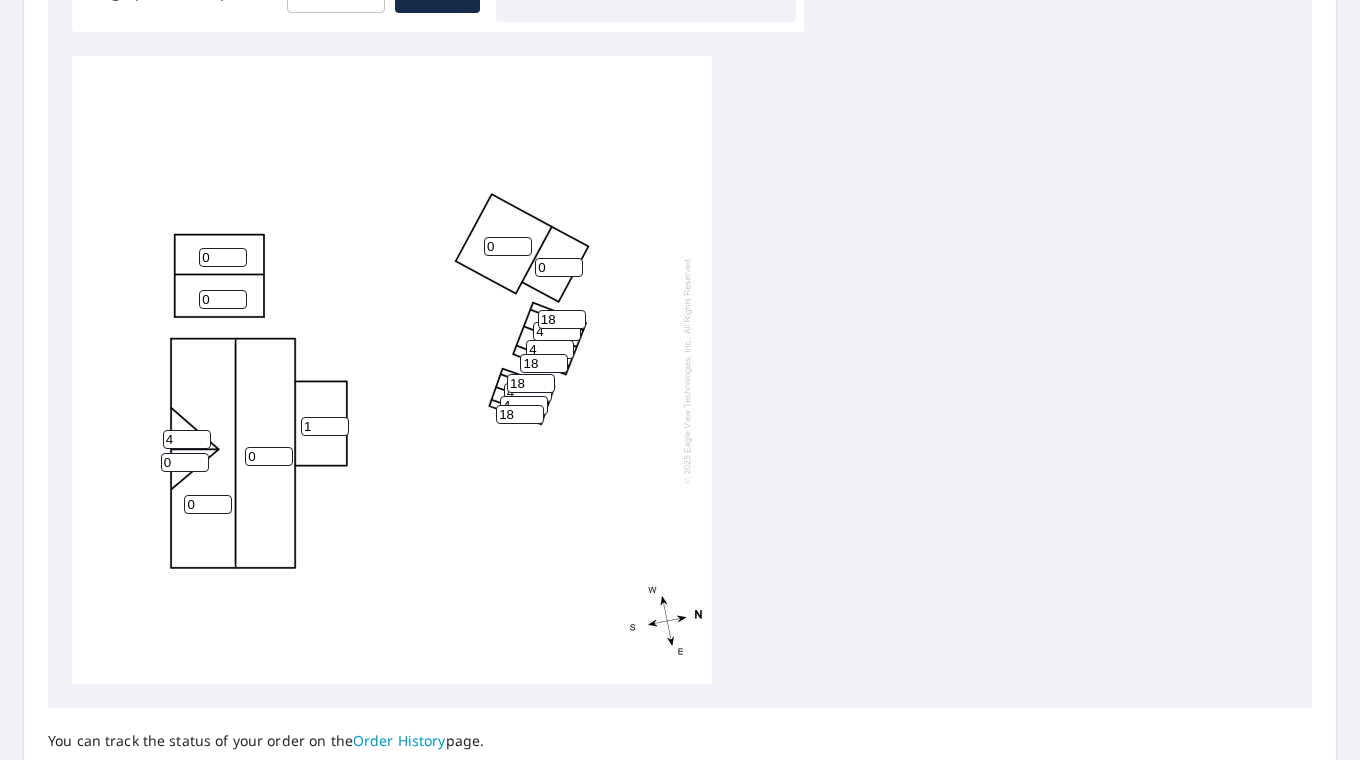type on "4" 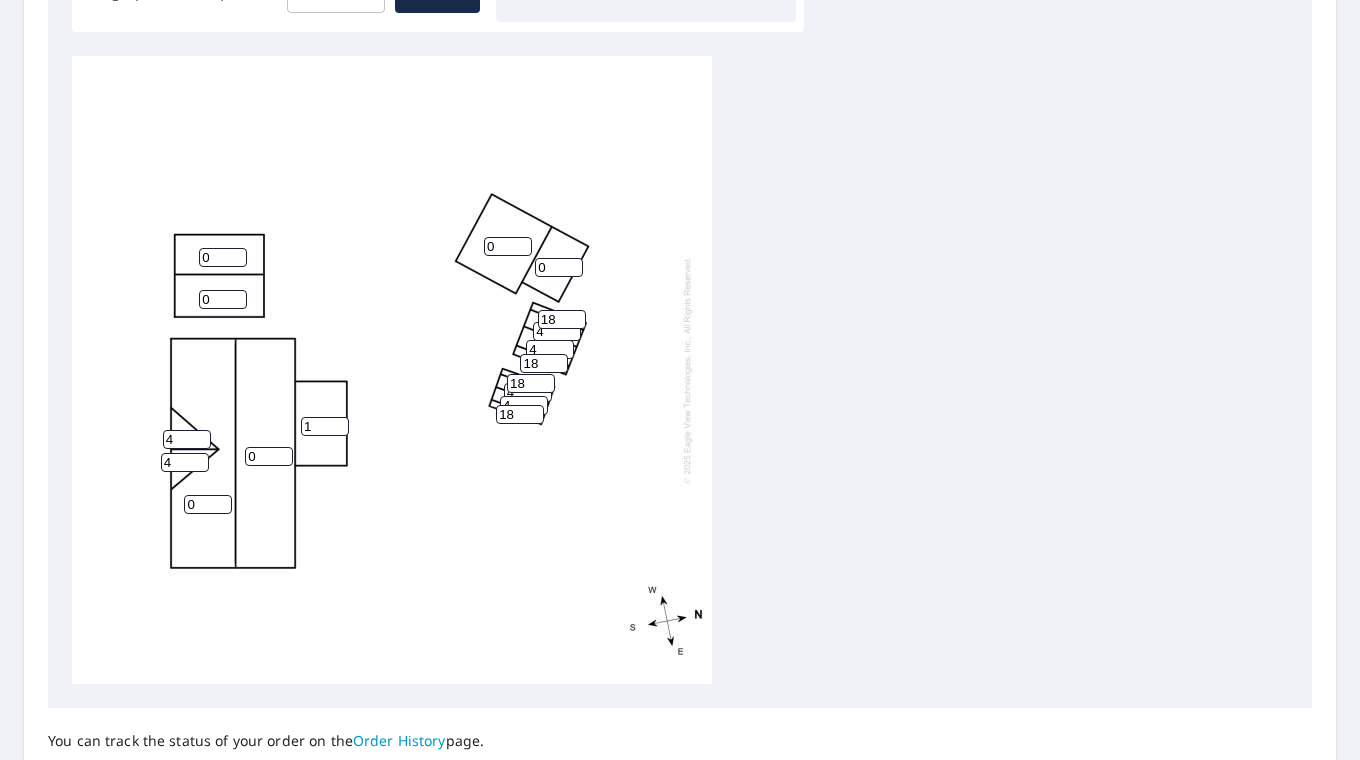type on "4" 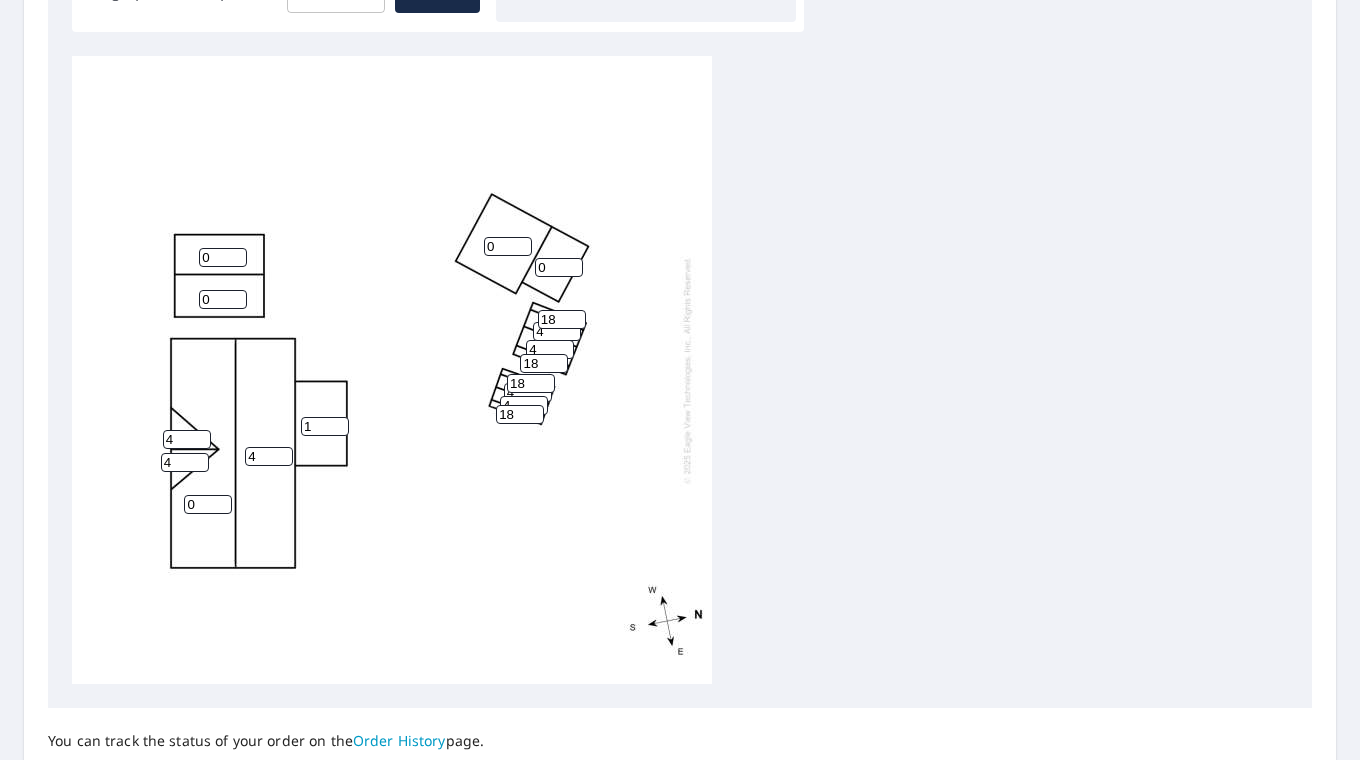 type on "4" 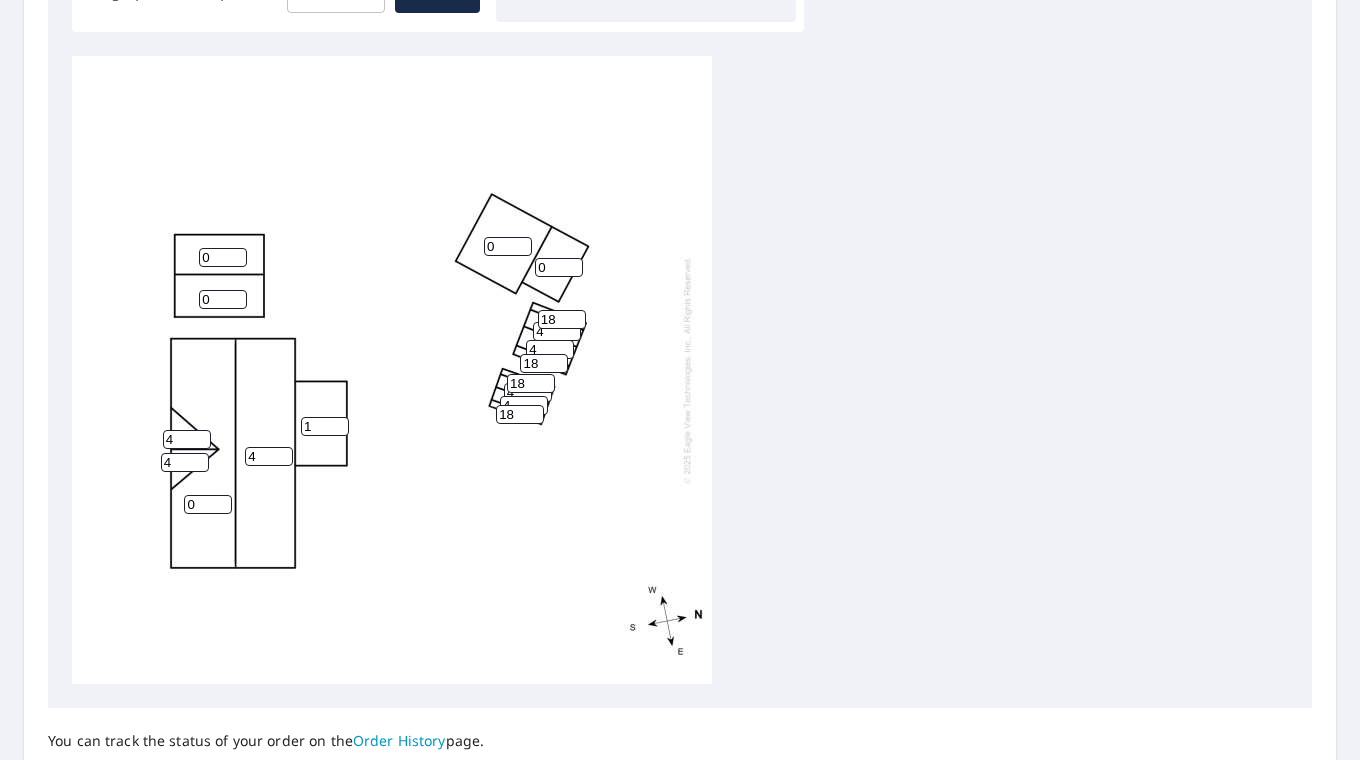 click on "0" at bounding box center (208, 504) 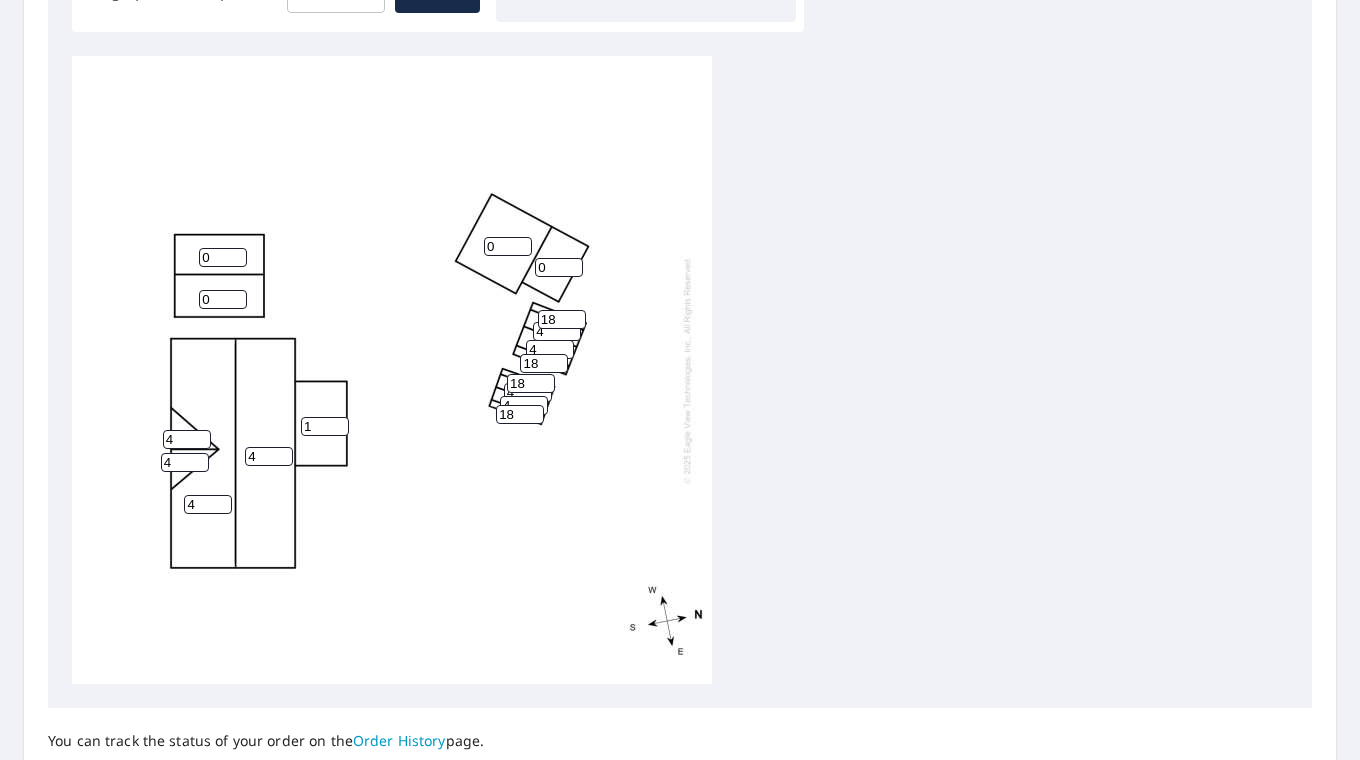 type on "4" 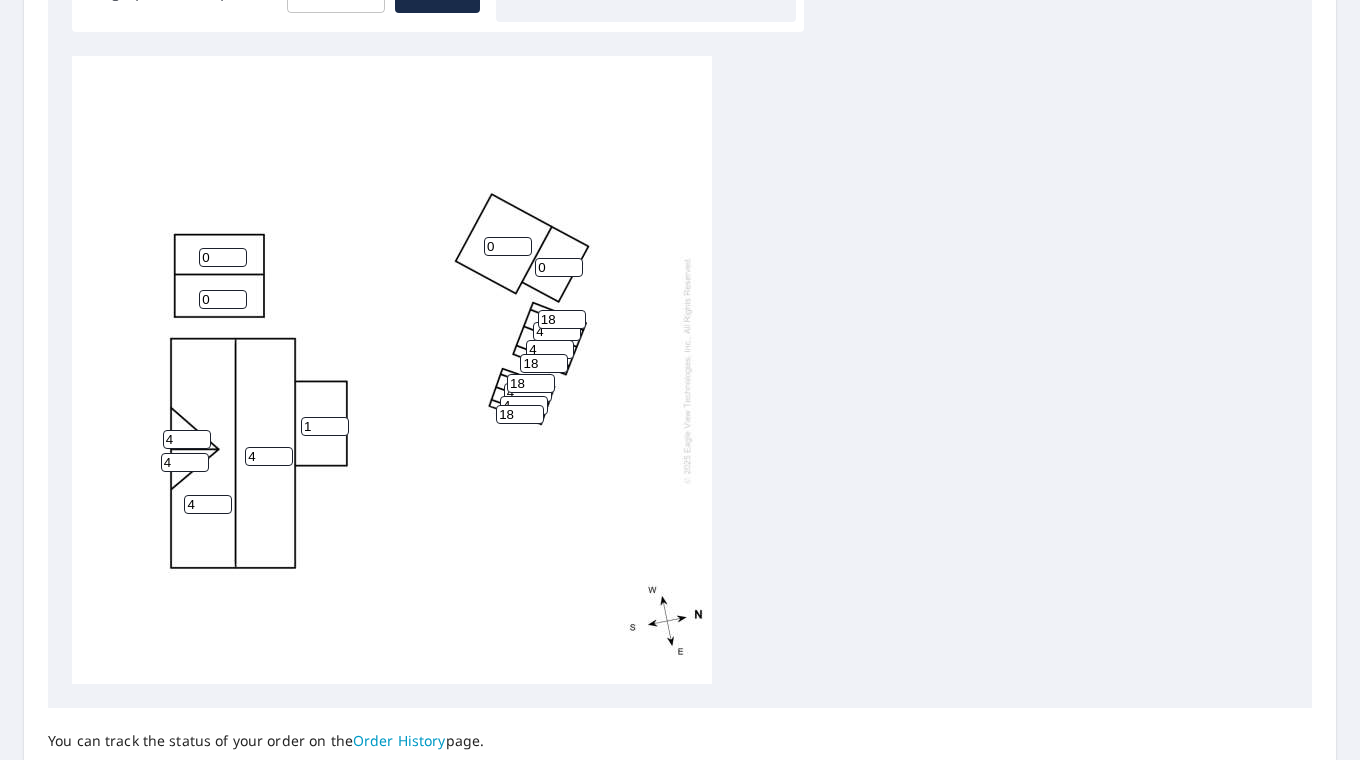 click on "4 4 0 1 0 0 0 4 4 4 4 4 4 18 18 18 18" at bounding box center (392, 370) 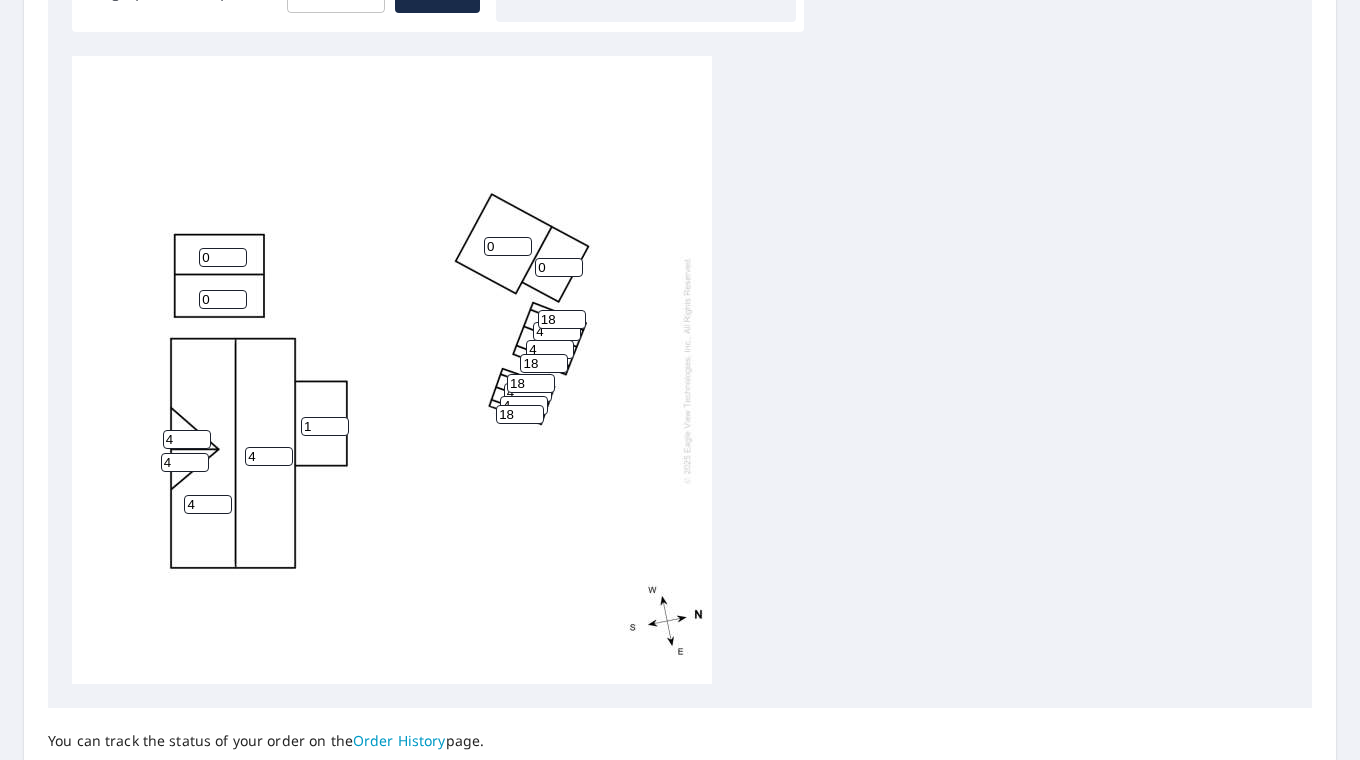 scroll, scrollTop: 19, scrollLeft: 0, axis: vertical 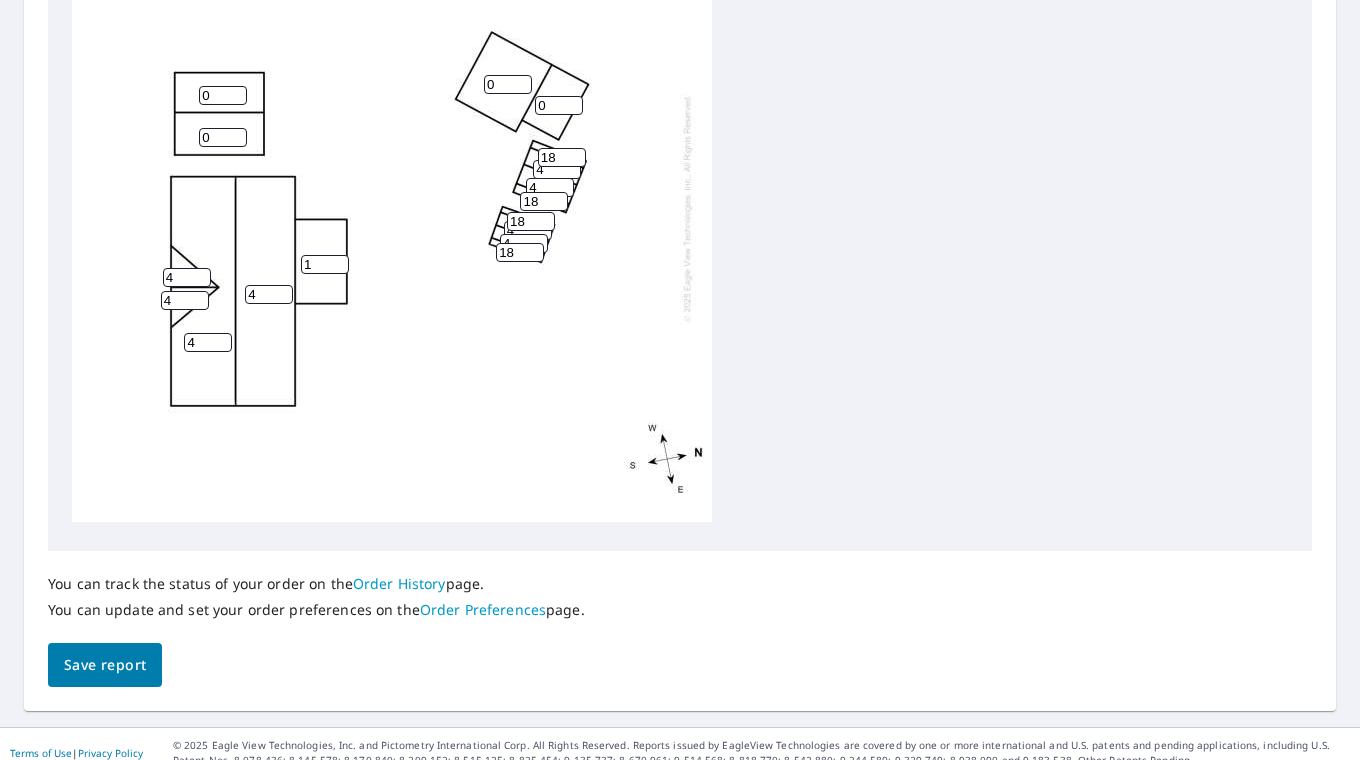 click on "Save report" at bounding box center [105, 665] 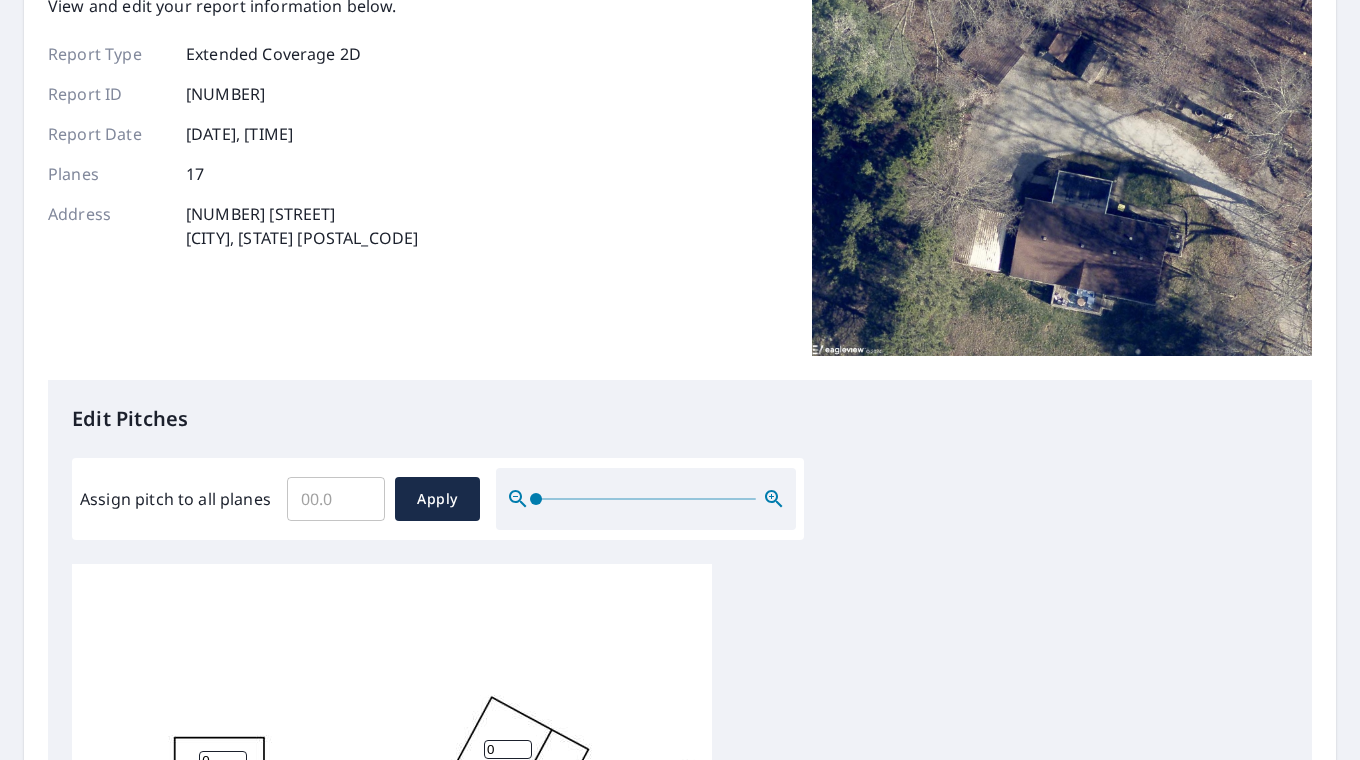 scroll, scrollTop: 822, scrollLeft: 0, axis: vertical 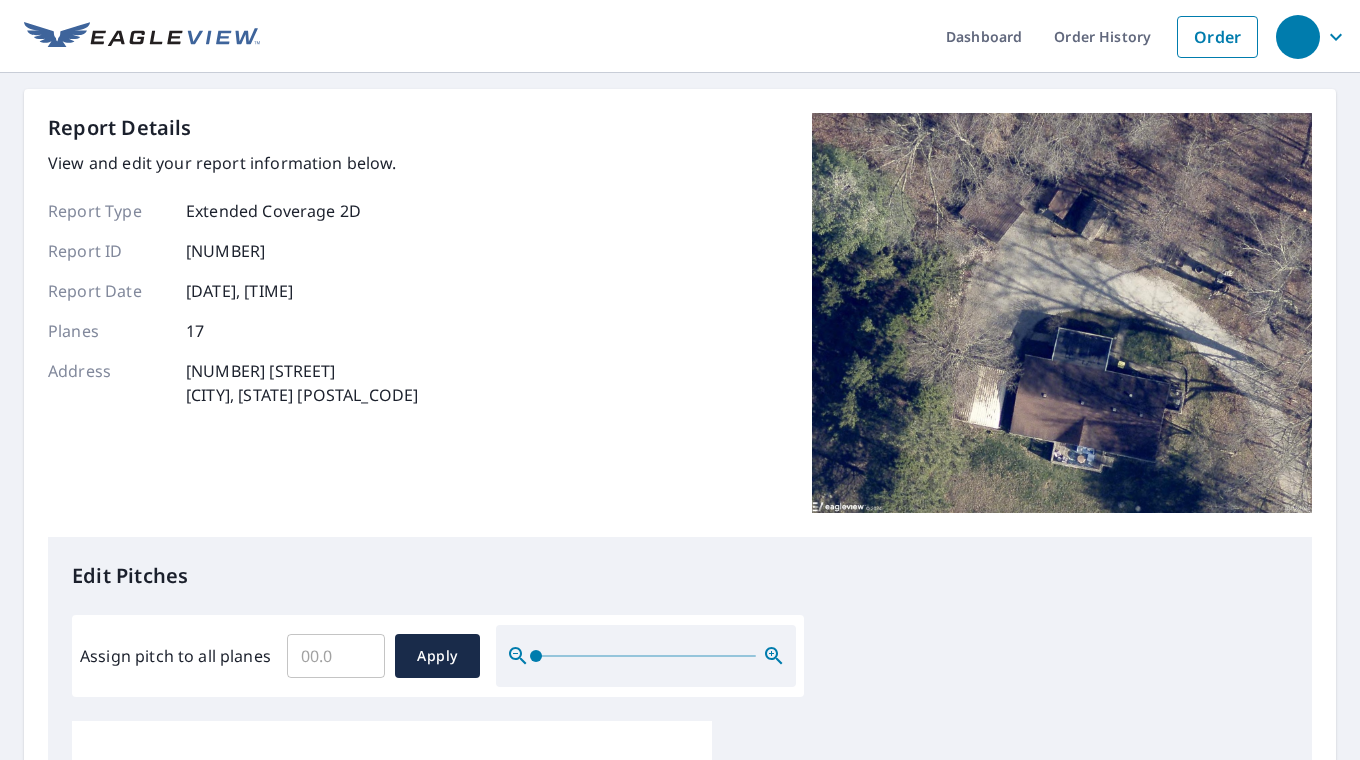 click 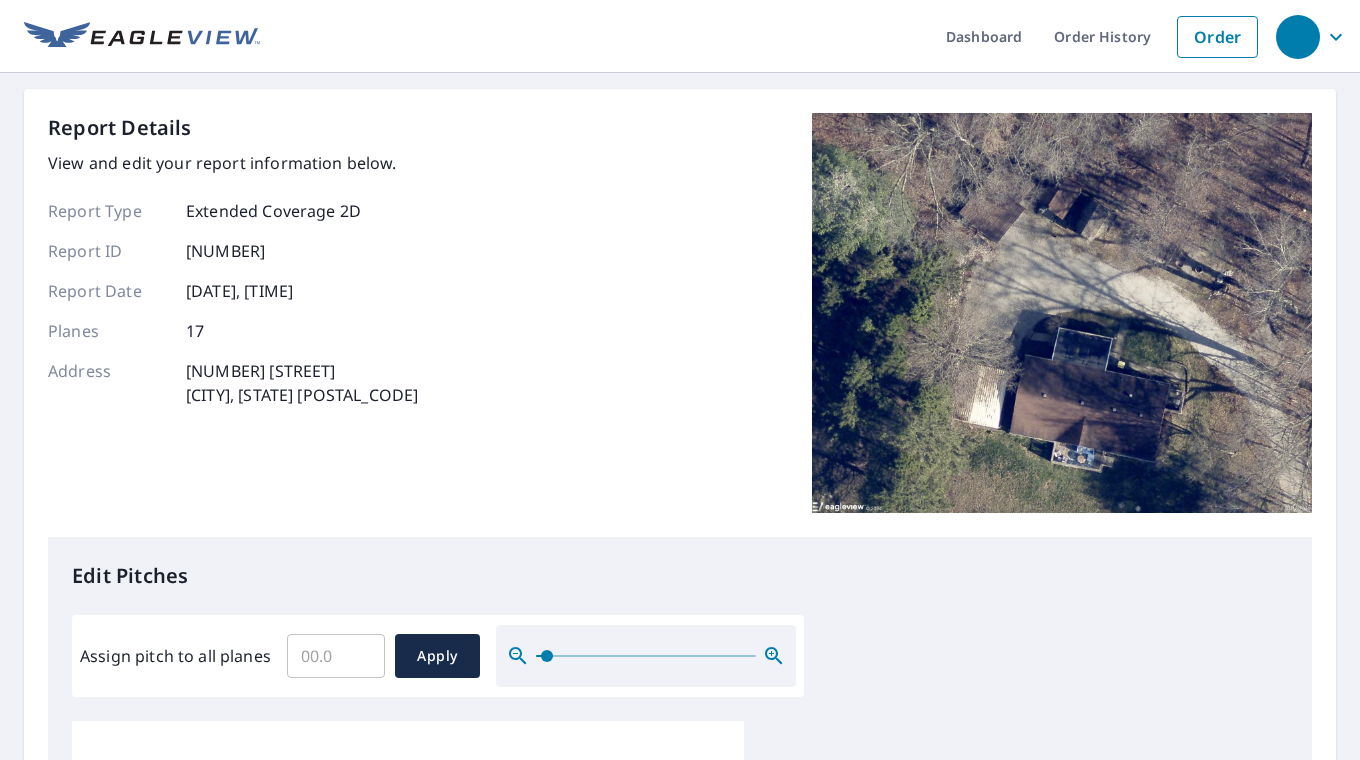 click 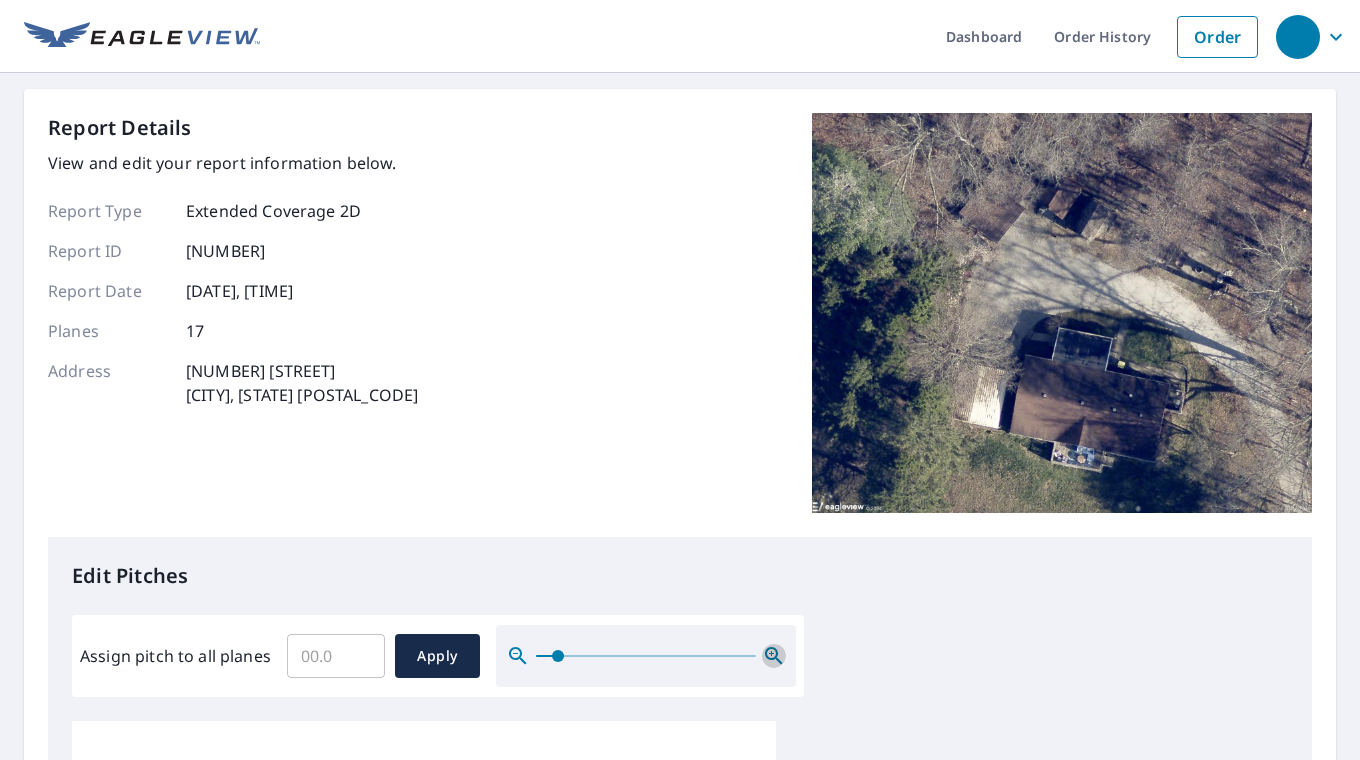 click 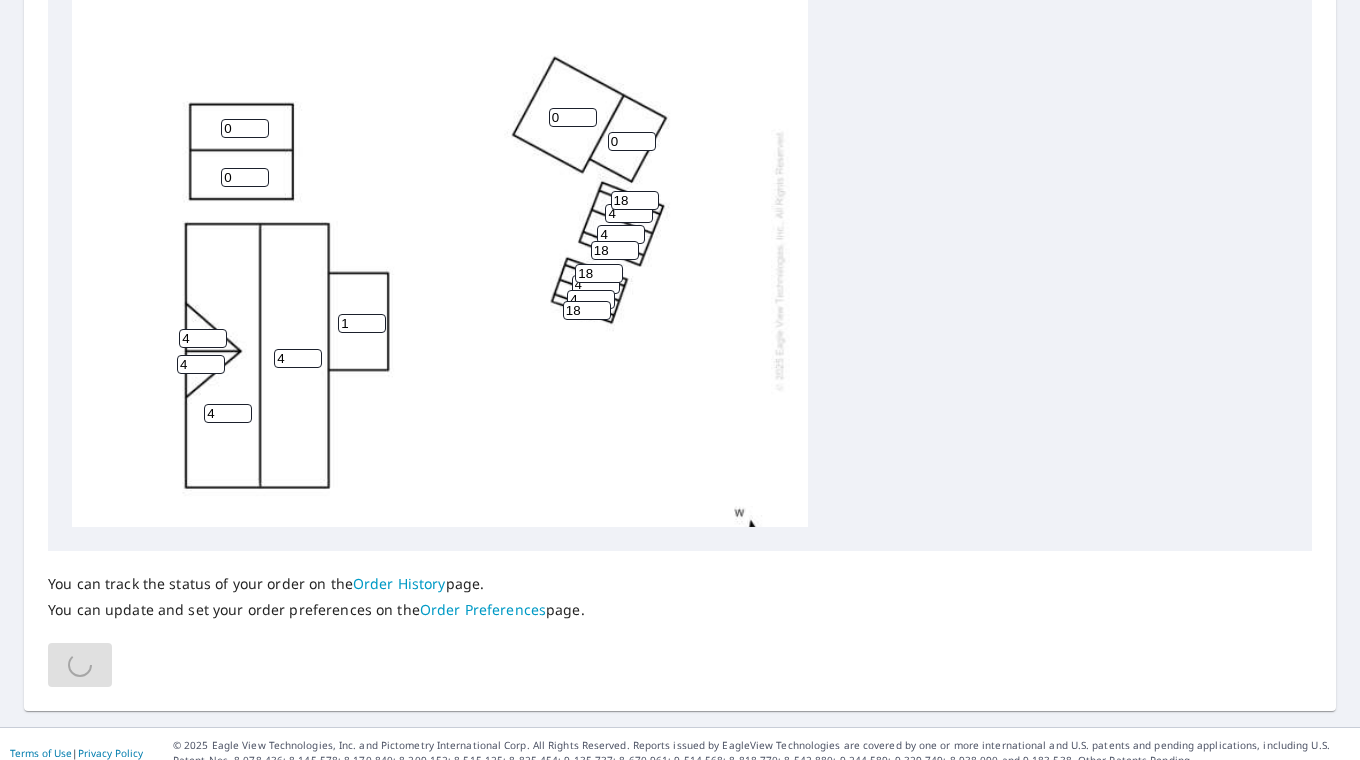 scroll, scrollTop: 157, scrollLeft: 0, axis: vertical 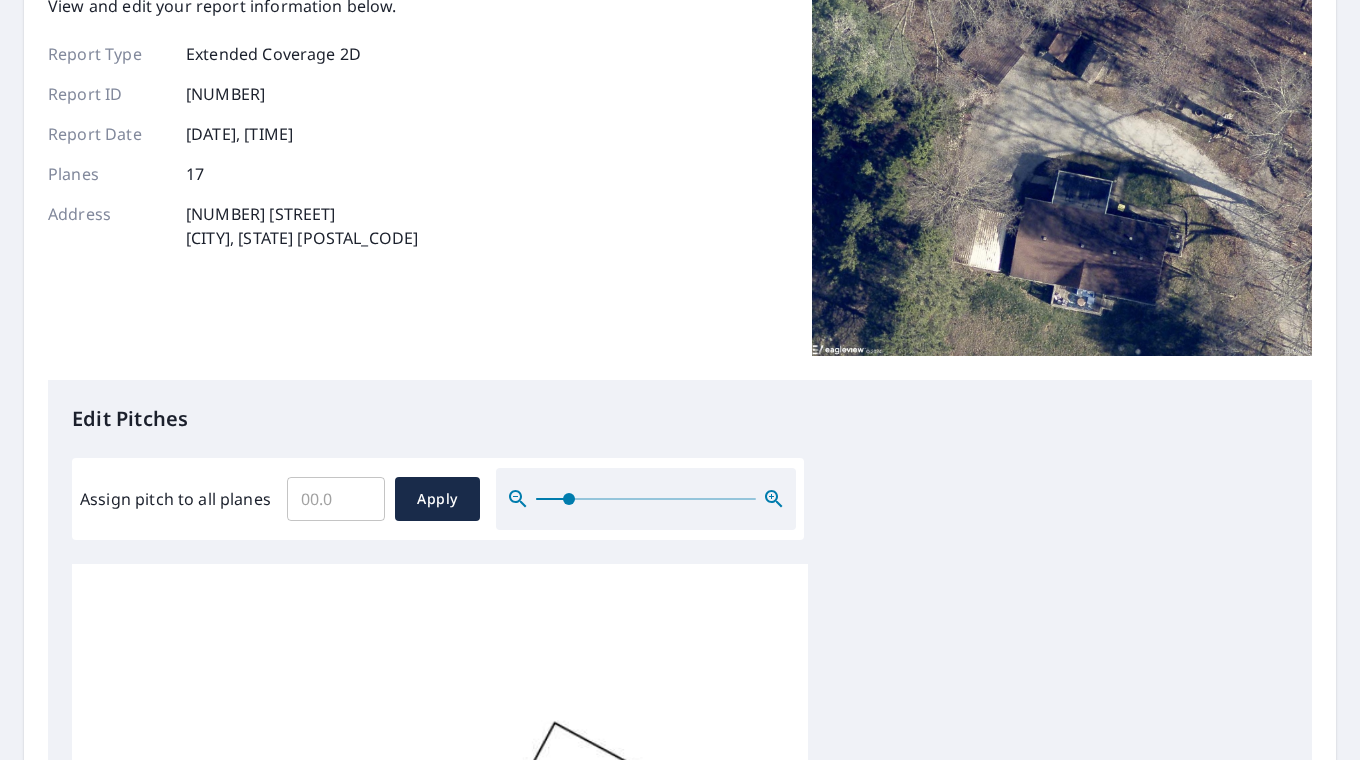 click 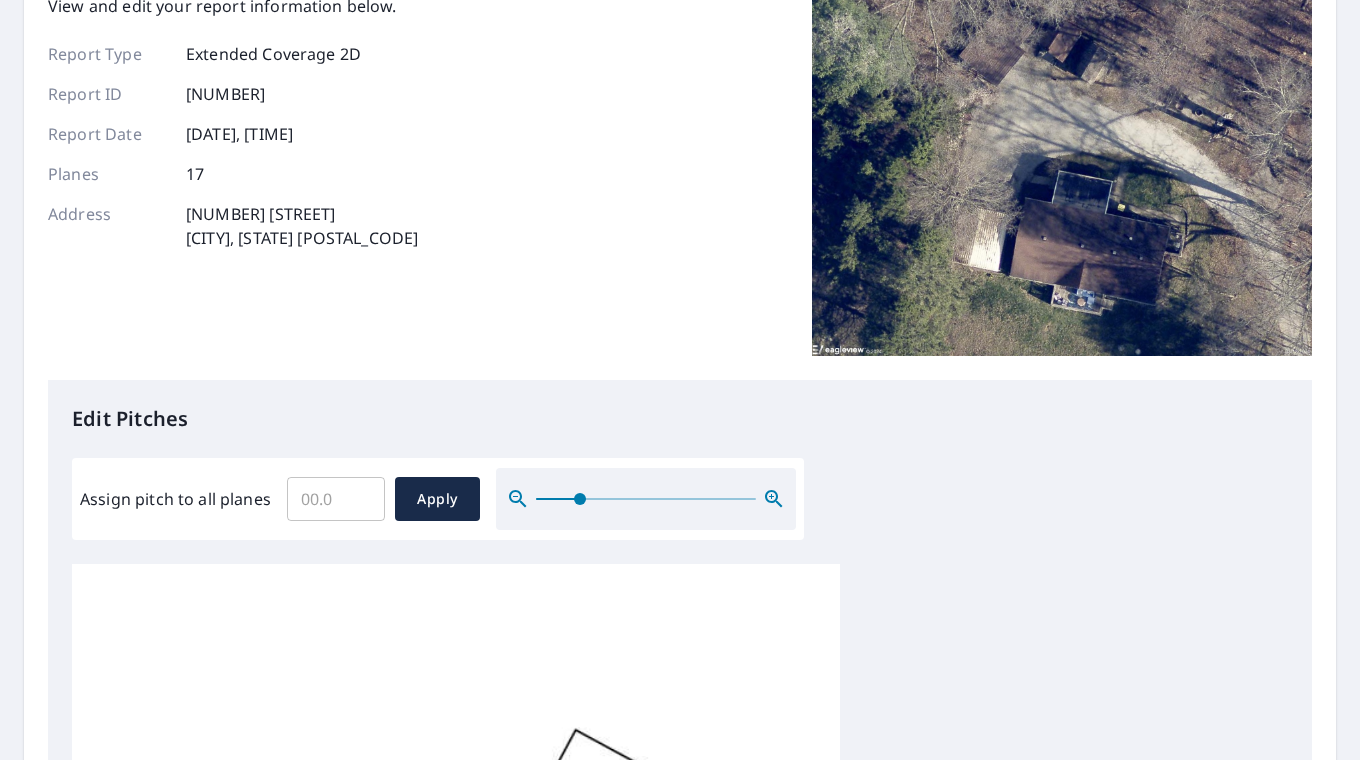 click 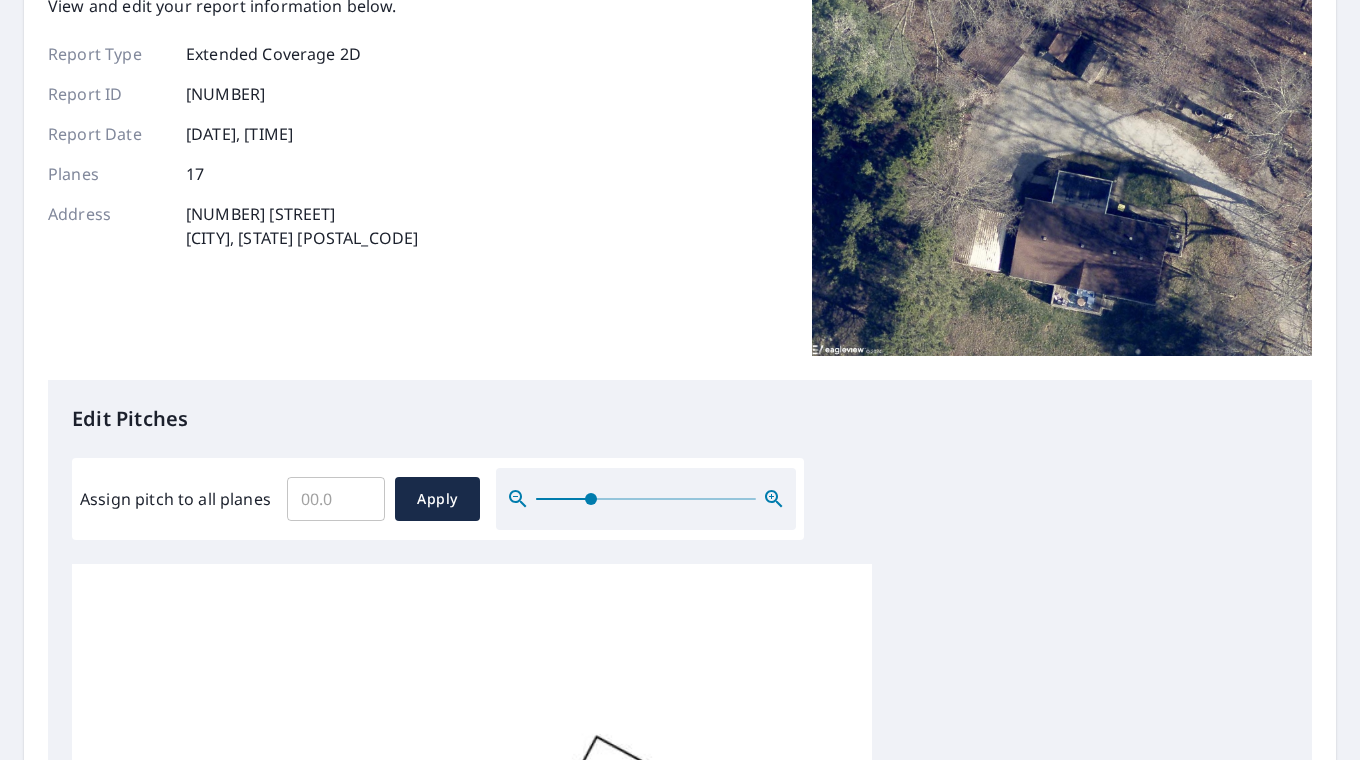 click 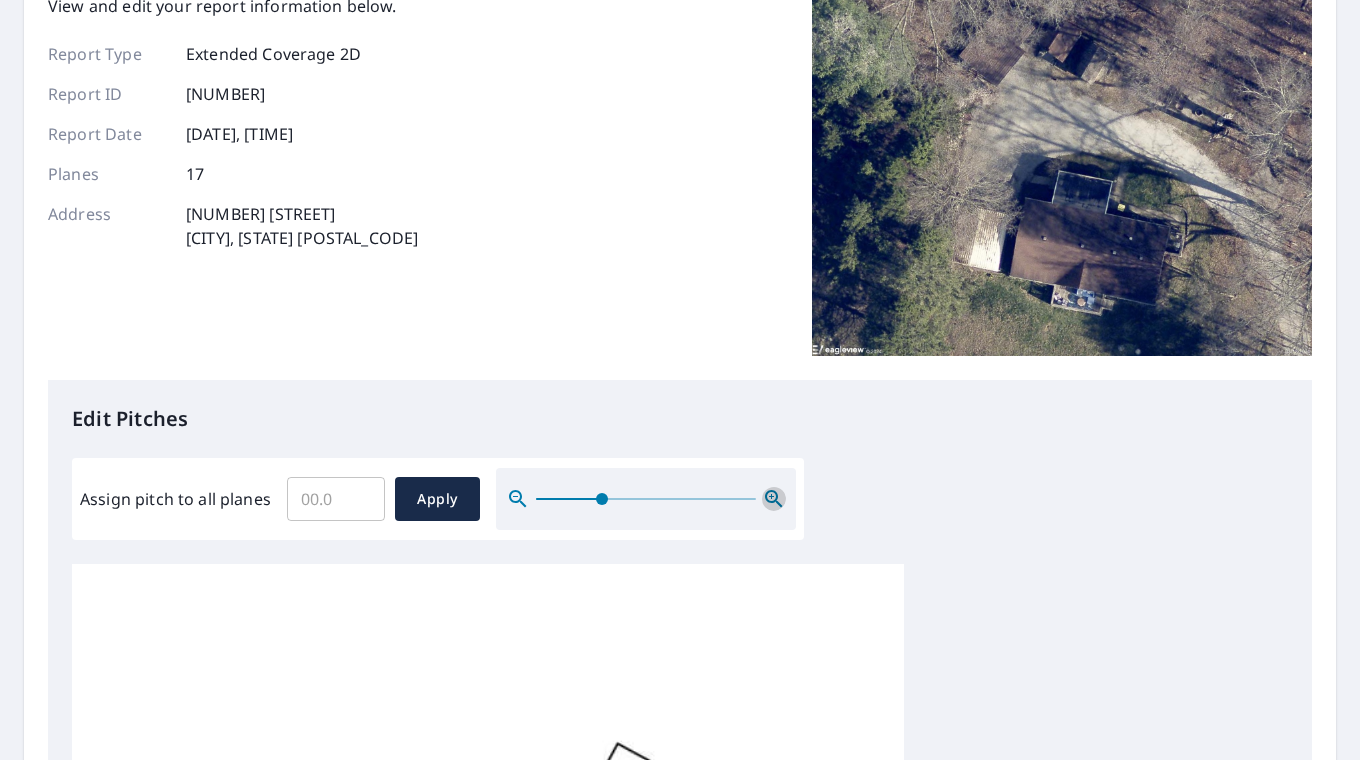 click 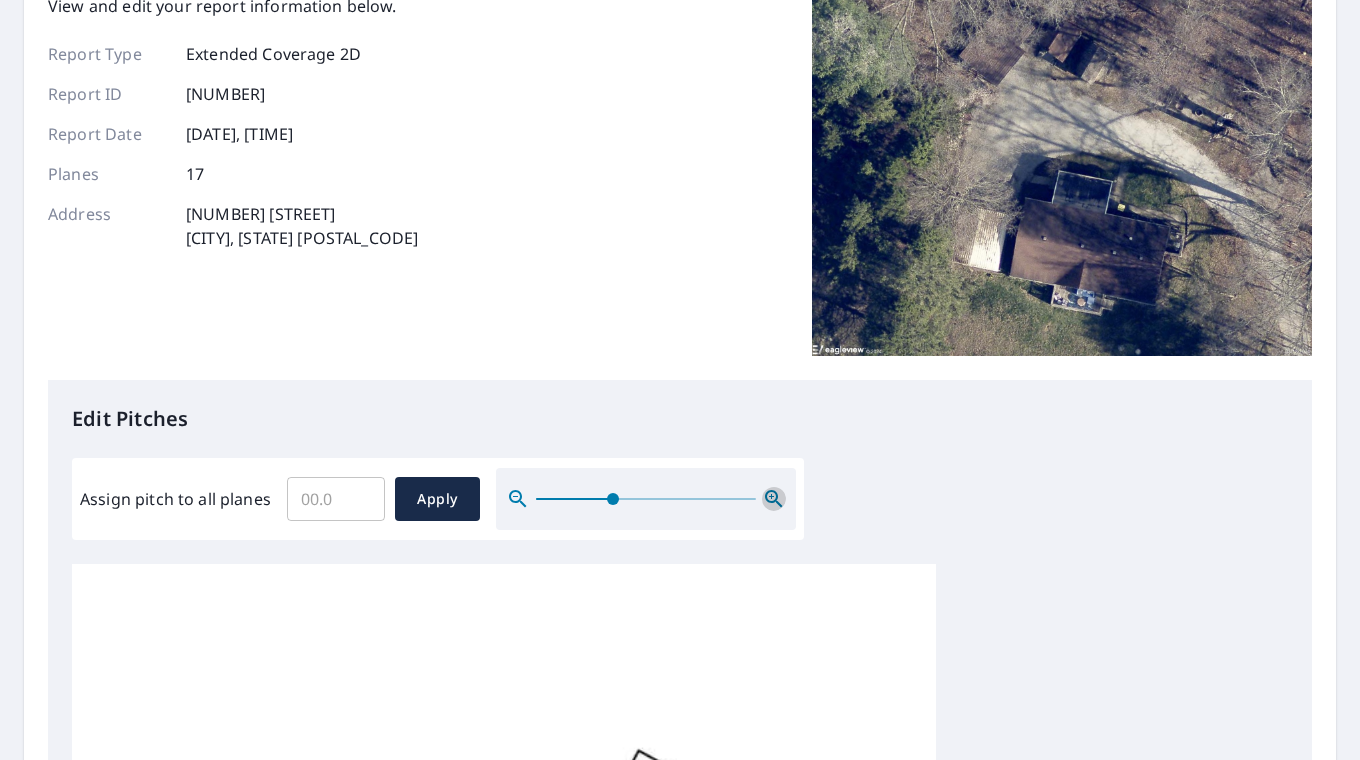 click 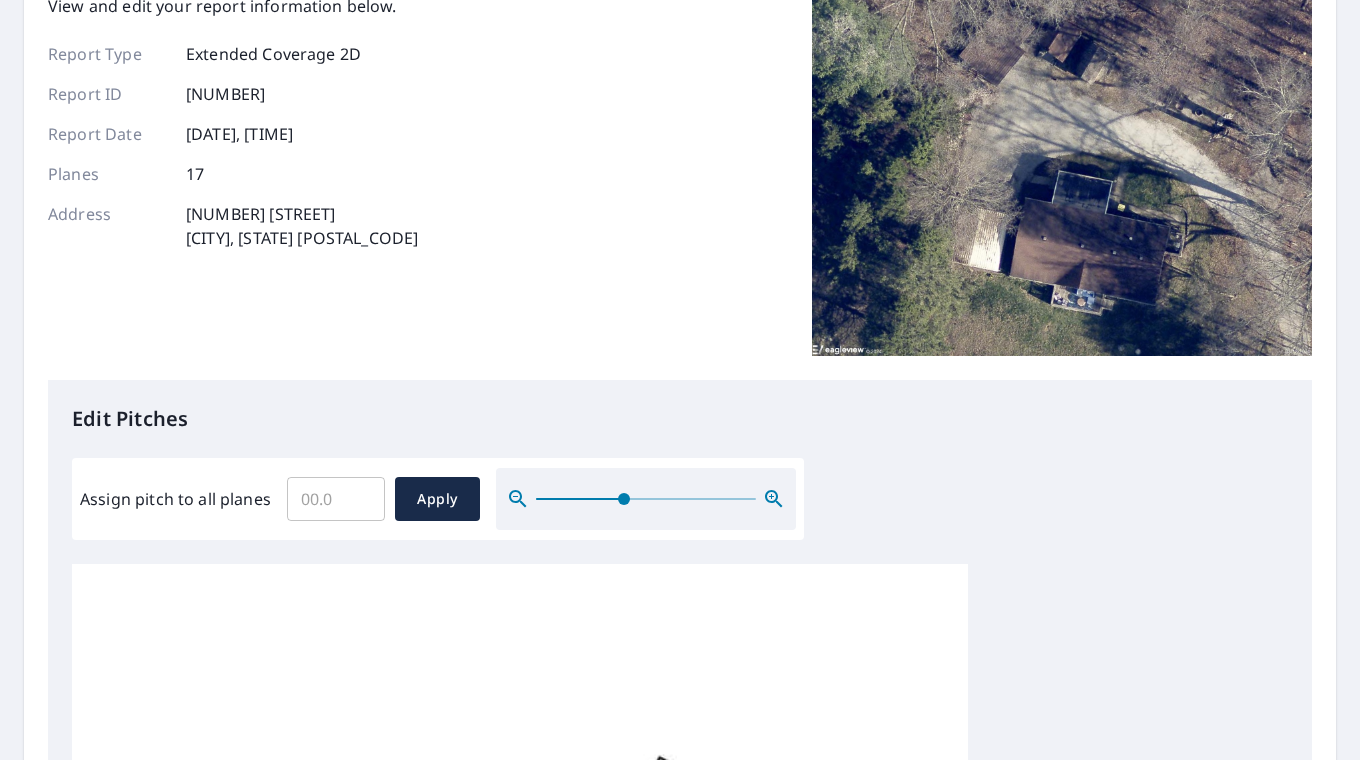 scroll, scrollTop: 270, scrollLeft: 0, axis: vertical 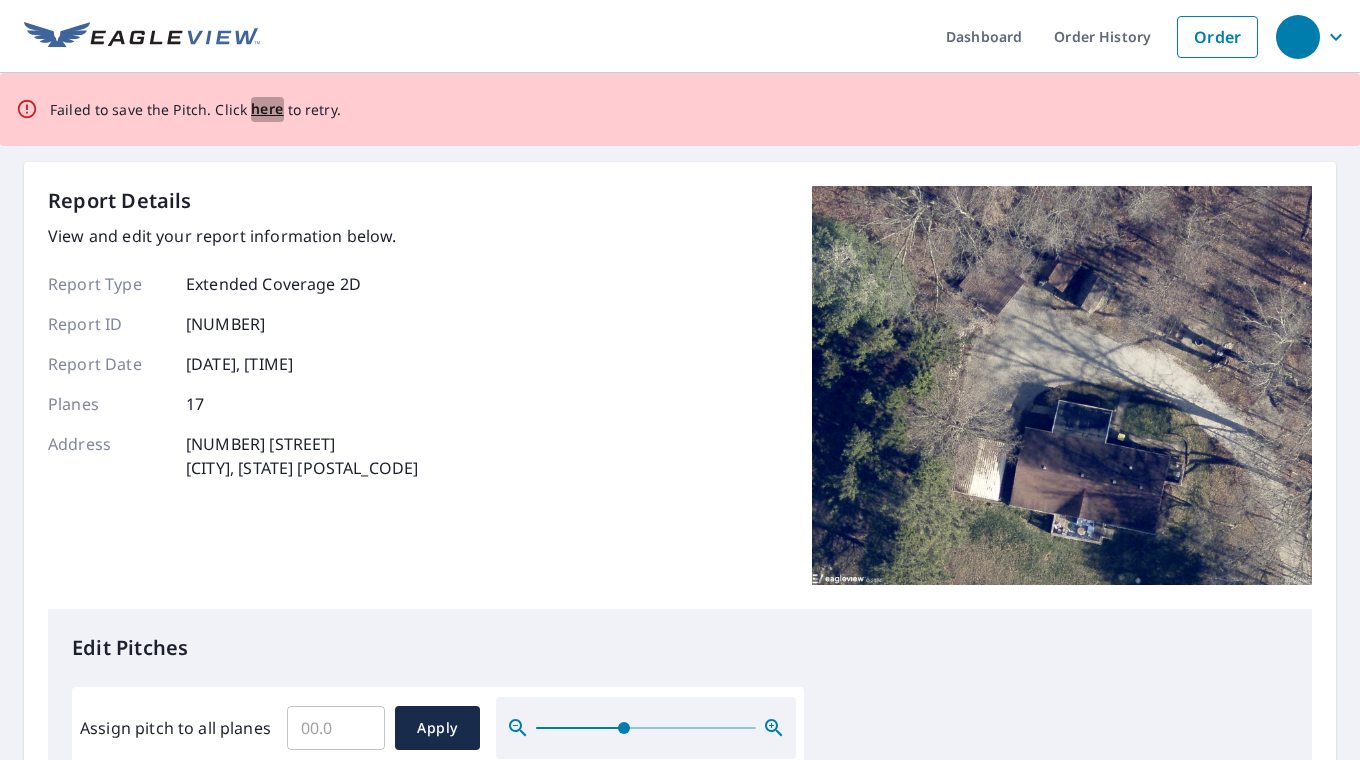 click on "here" at bounding box center [267, 109] 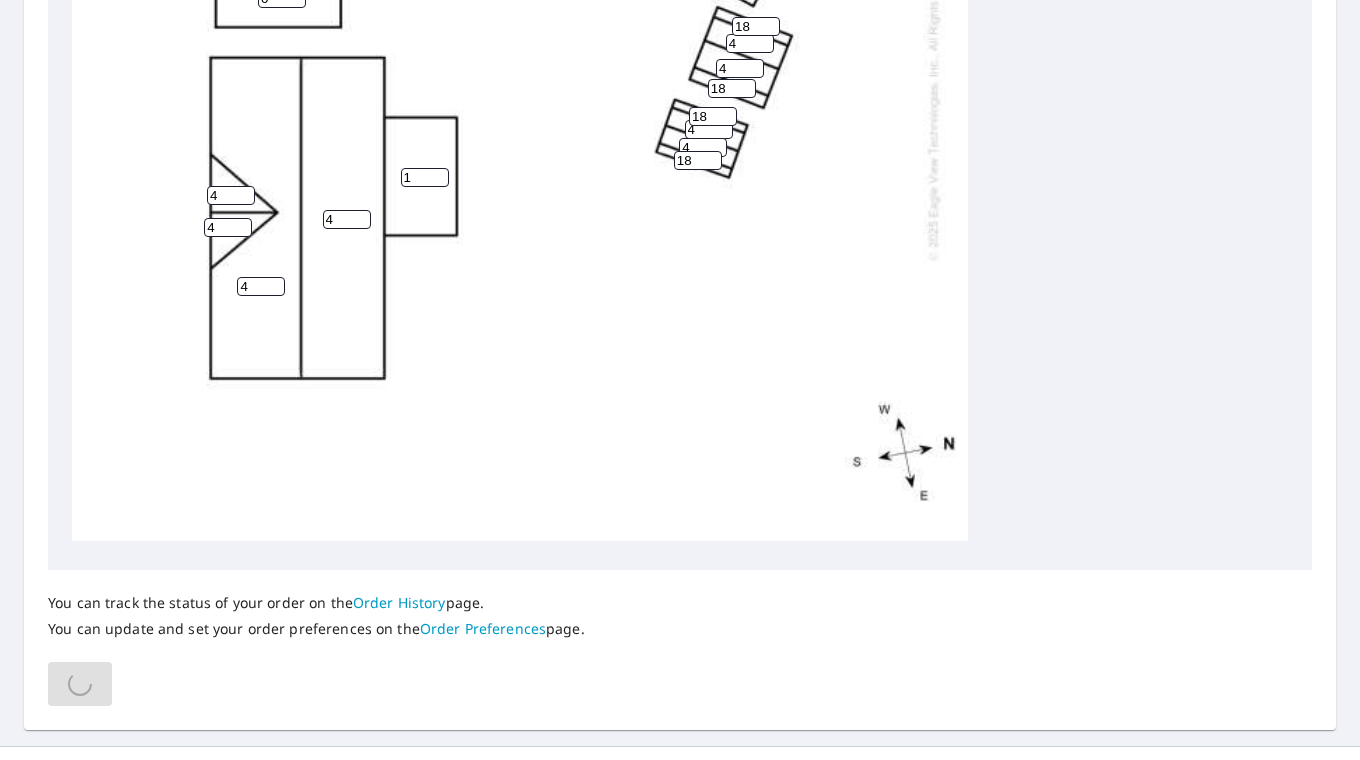 scroll, scrollTop: 822, scrollLeft: 0, axis: vertical 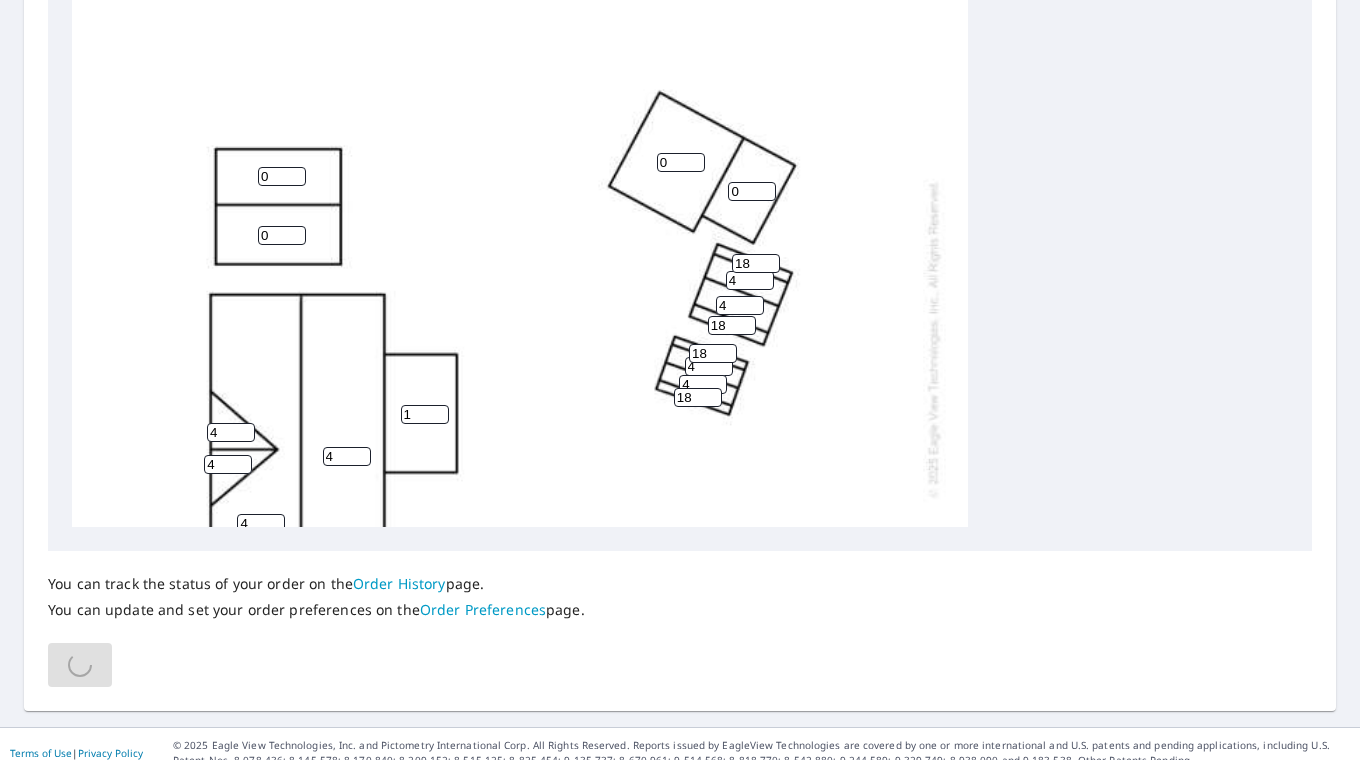 click on "0" at bounding box center (752, 191) 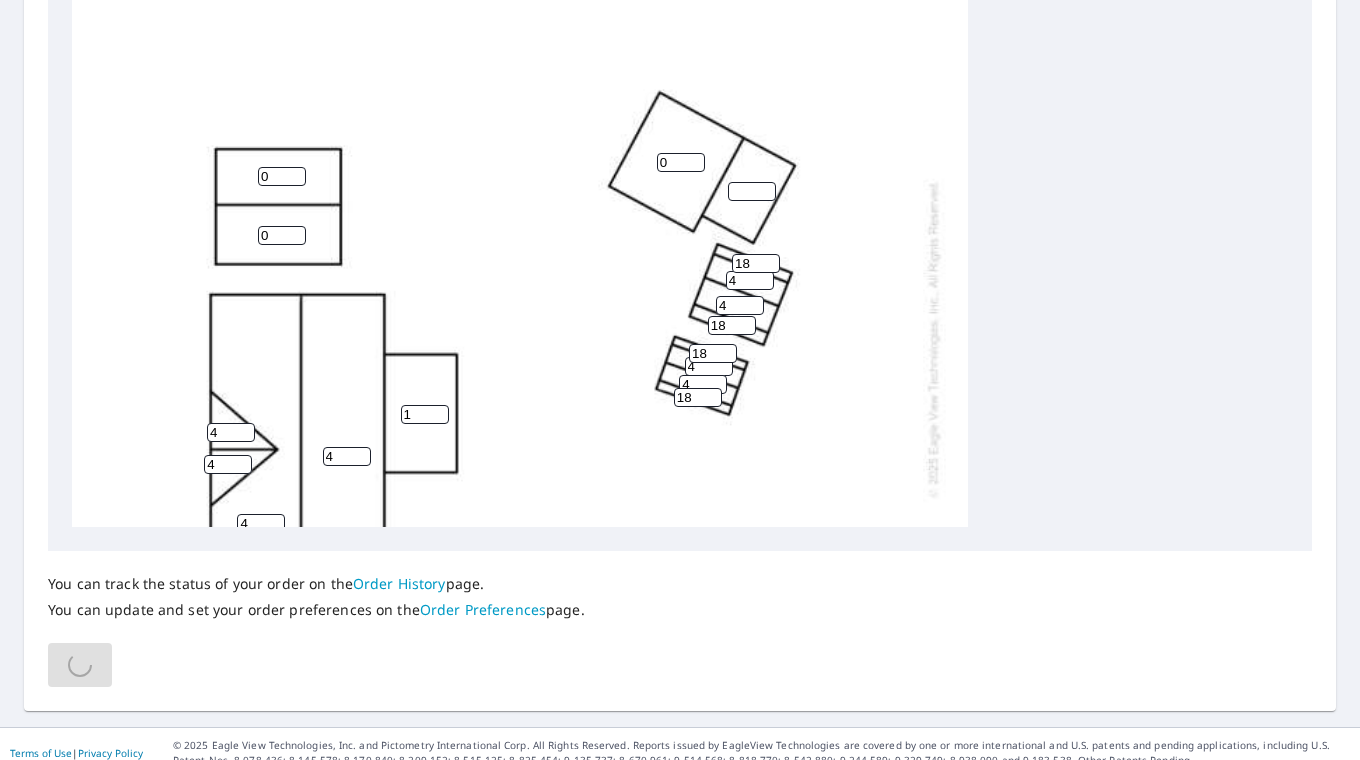 type on "5" 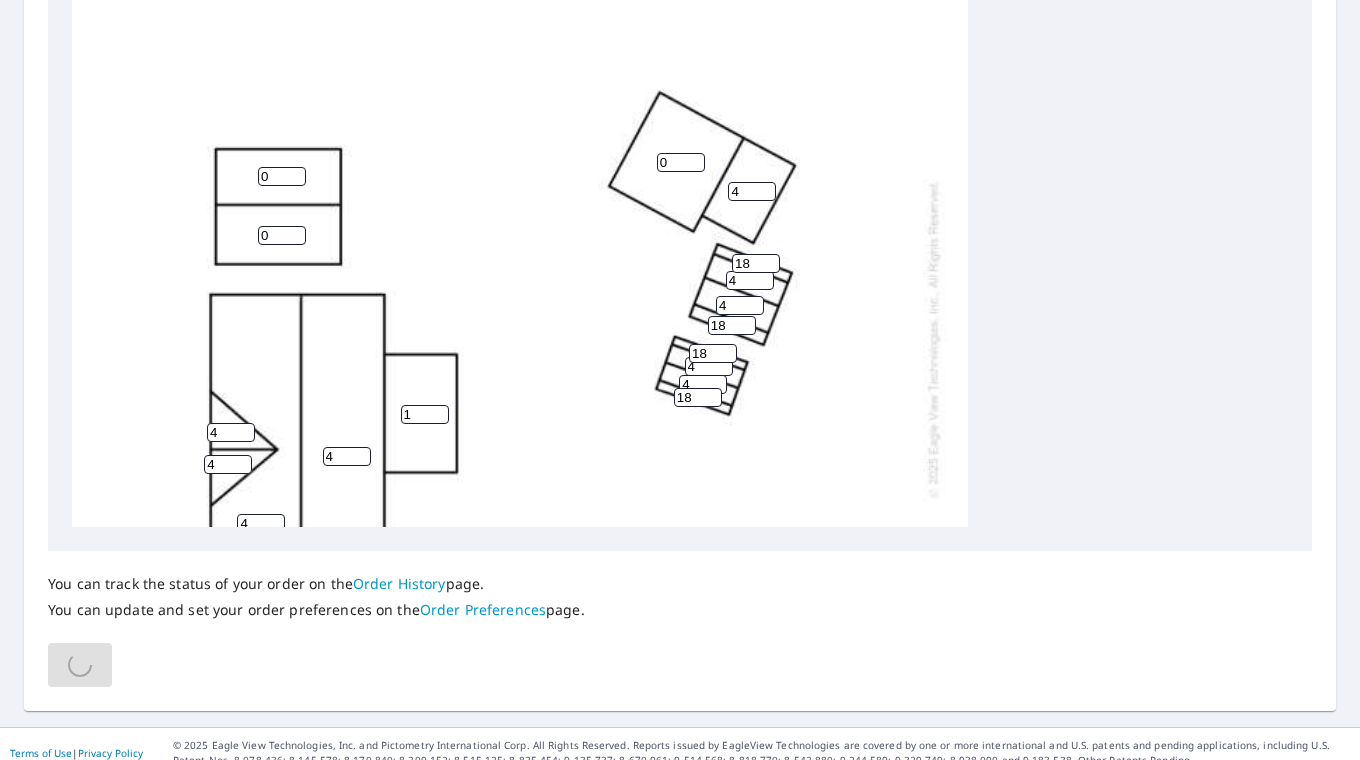 type on "4" 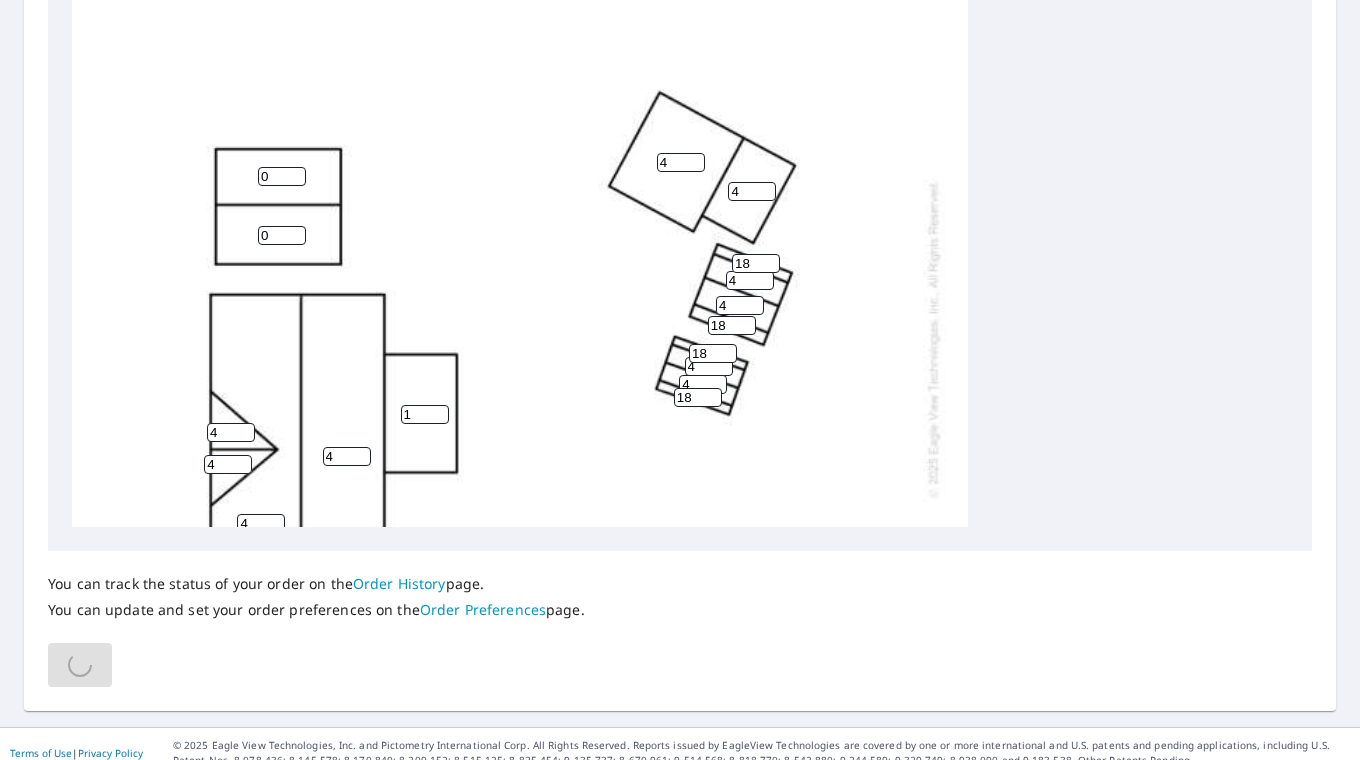 type on "4" 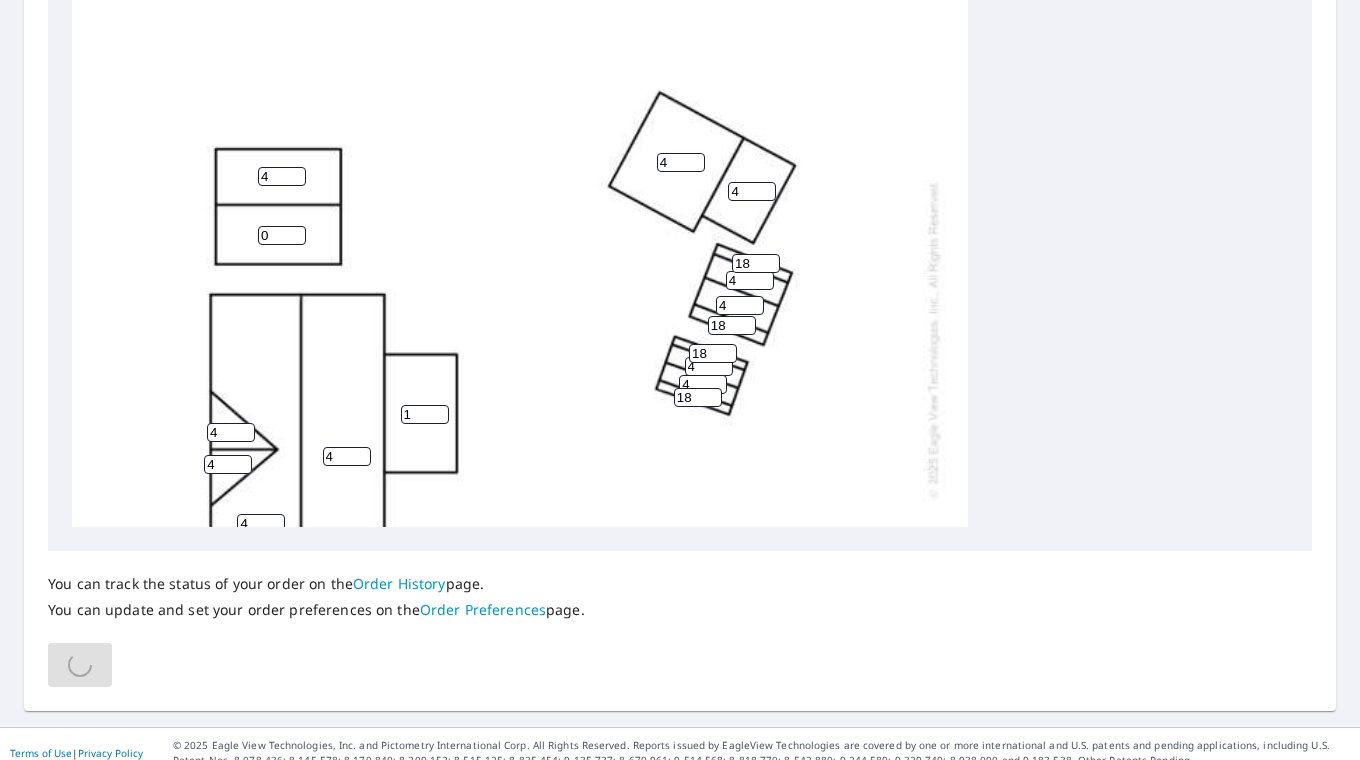 type on "4" 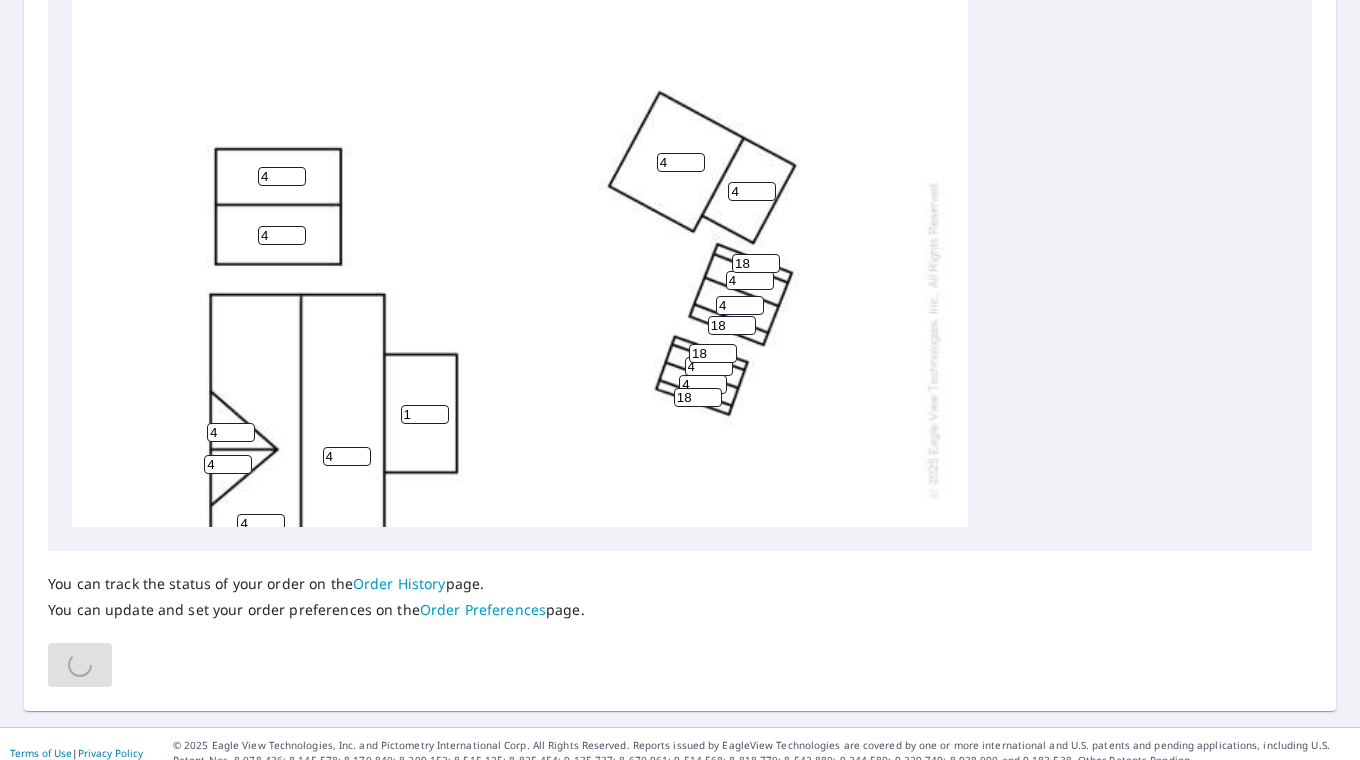 type on "4" 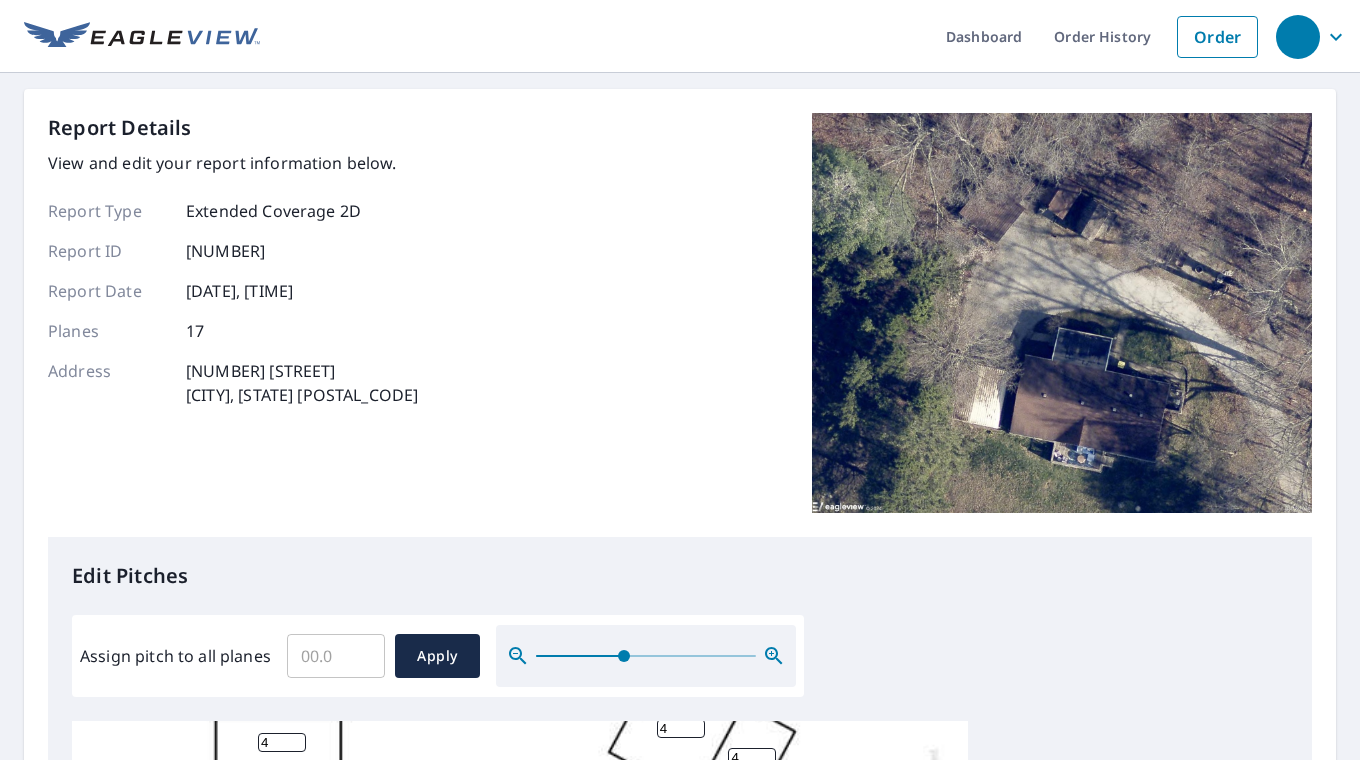 scroll, scrollTop: 822, scrollLeft: 0, axis: vertical 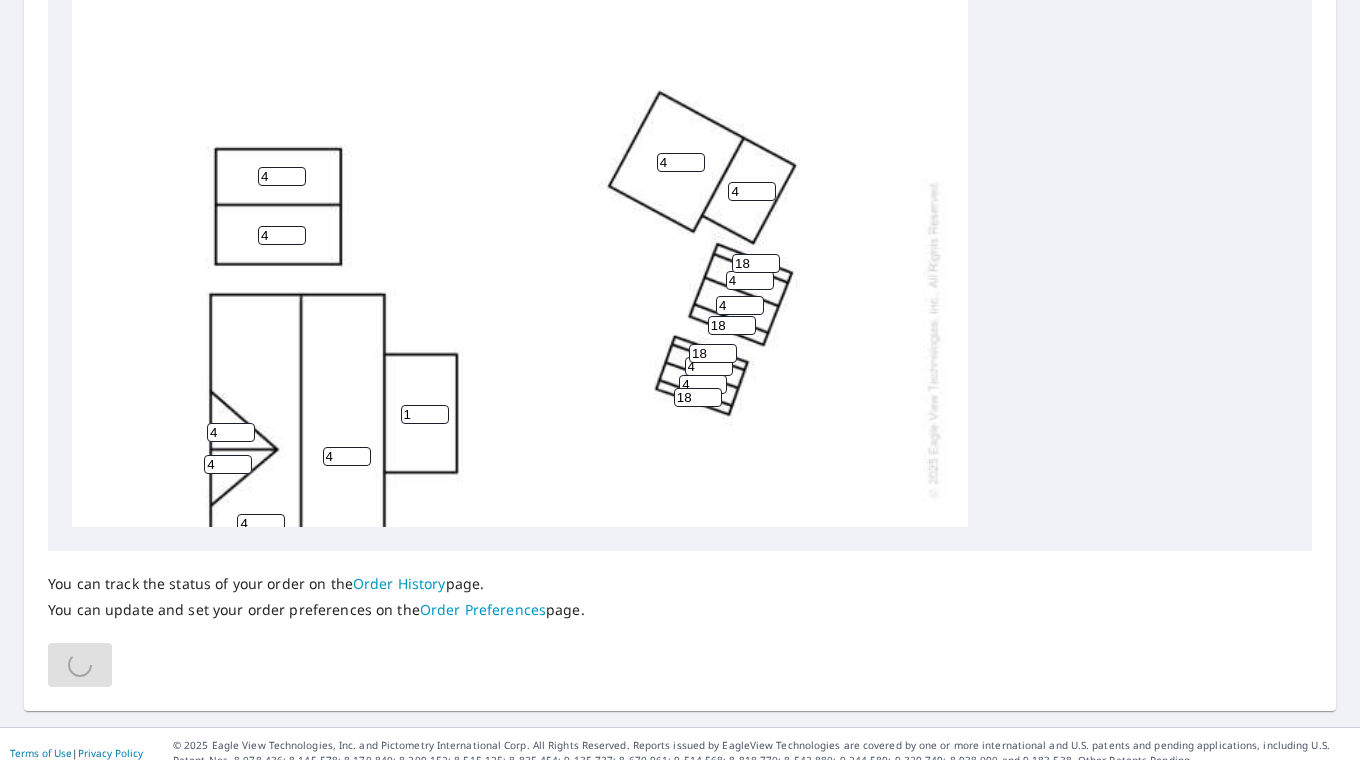 click on "4 4 4 1 4 4 4 4 4 4 4 4 4 18 18 18 18" at bounding box center [520, 338] 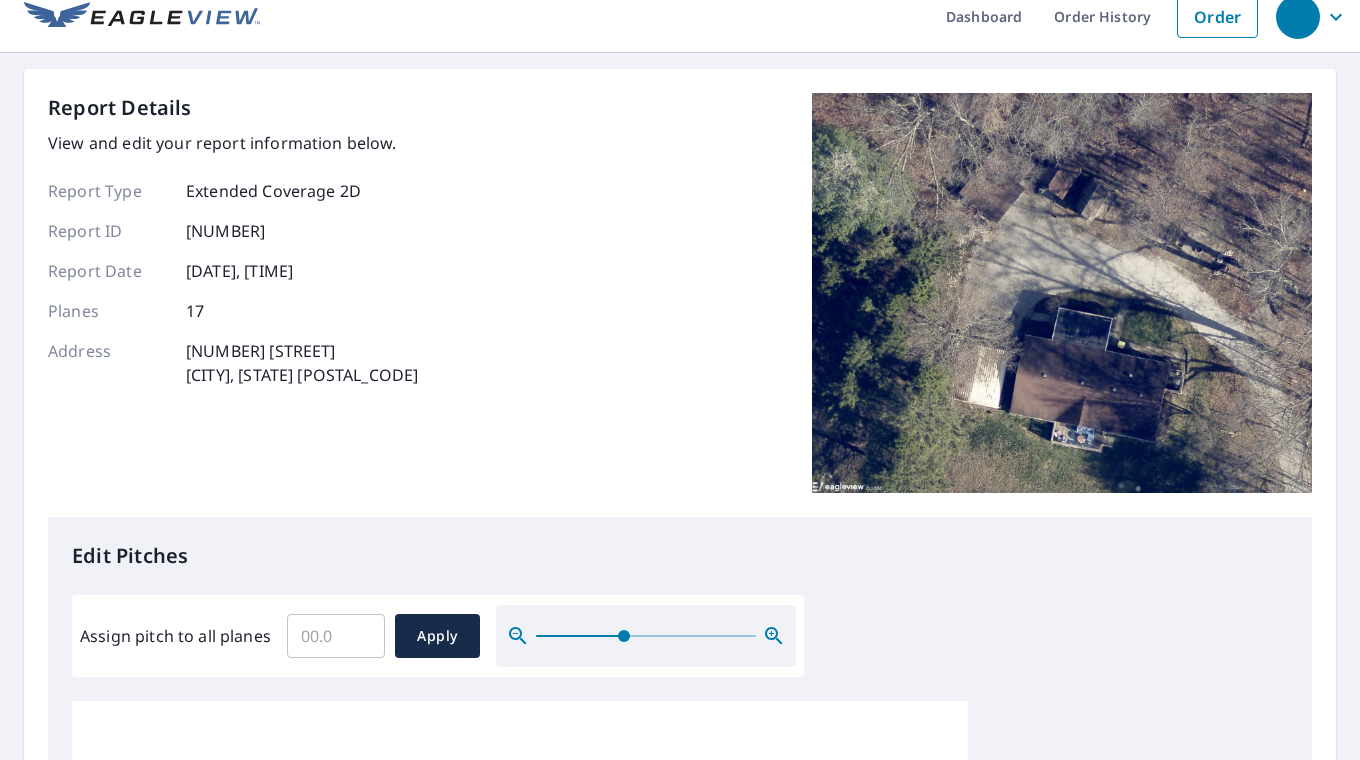 scroll, scrollTop: 0, scrollLeft: 0, axis: both 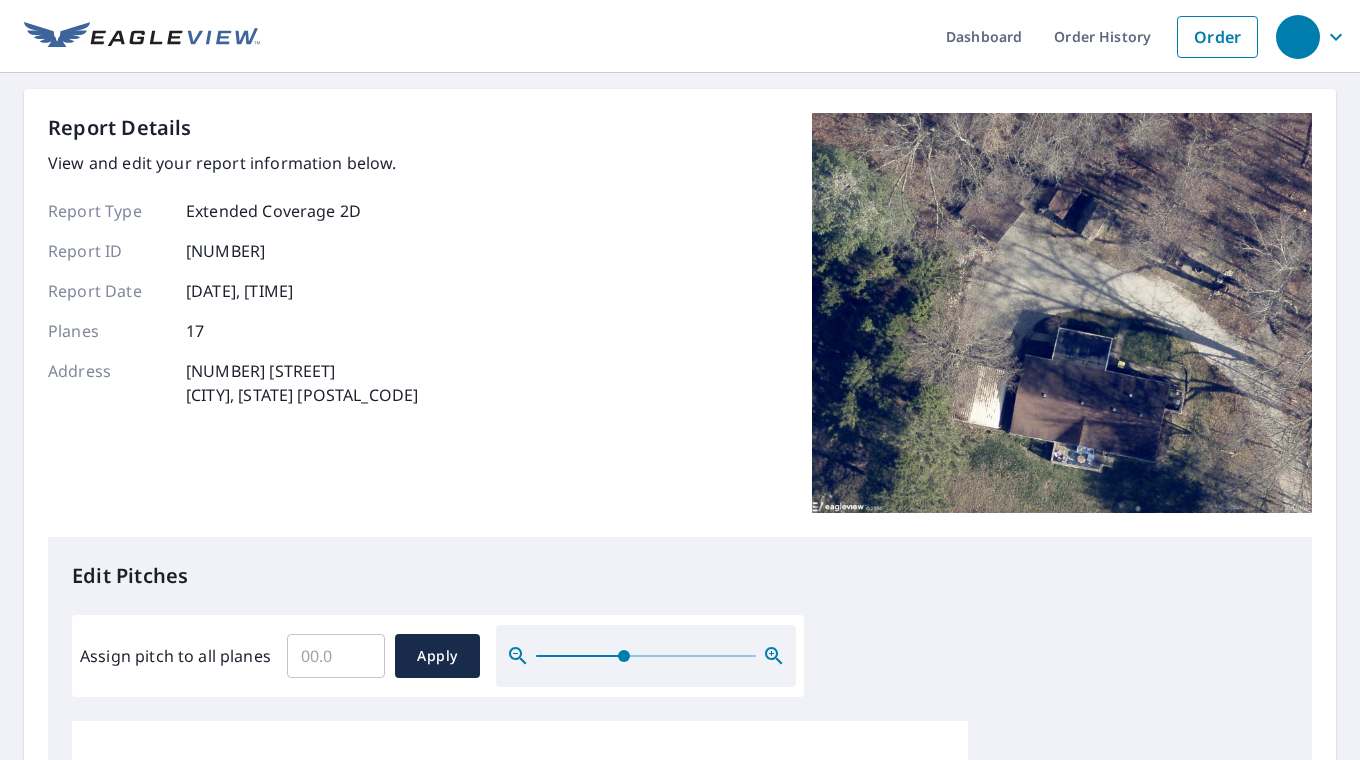 click on "Report Details View and edit your report information below. Report Type Extended Coverage 2D Report ID [NUMBER] Report Date [DATE], [TIME] Planes 17 Address [NUMBER] [STREET] [CITY], [STATE] [POSTAL_CODE]" at bounding box center [680, 325] 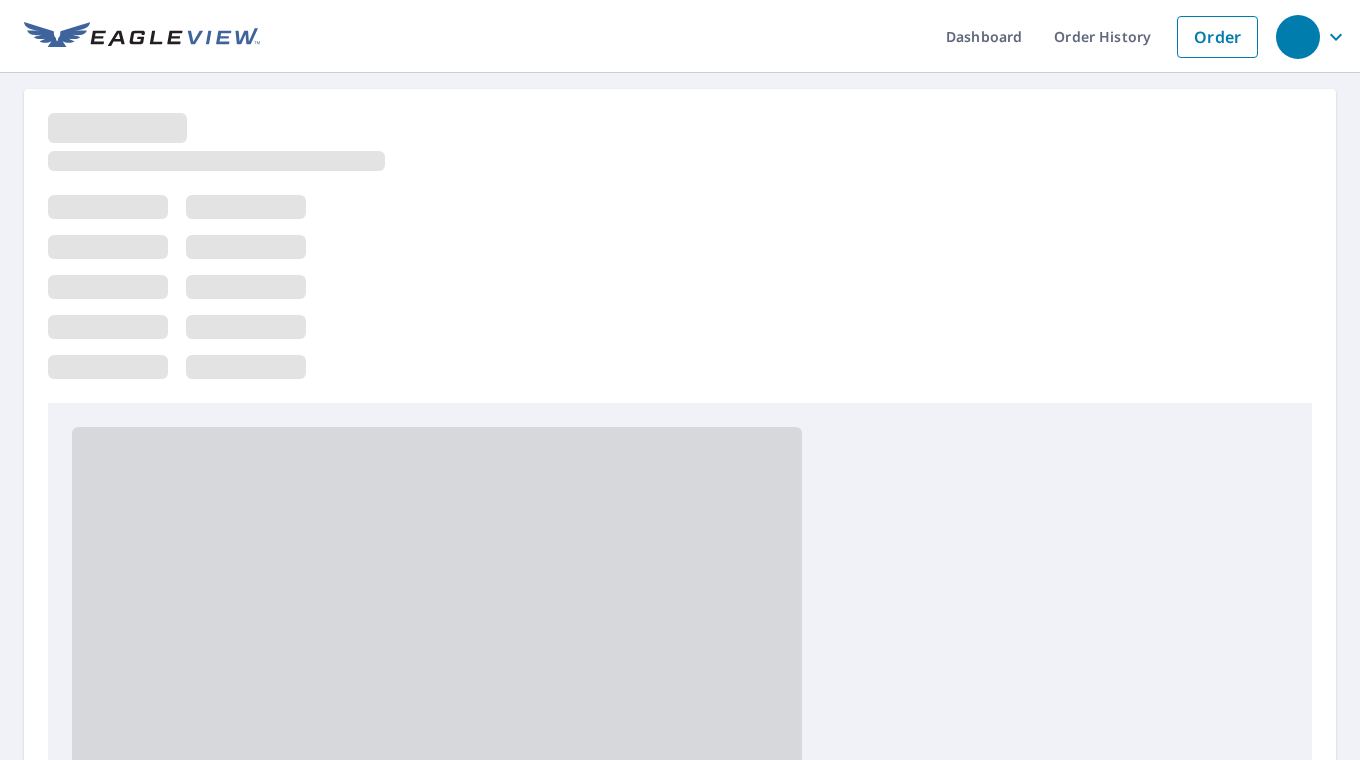 scroll, scrollTop: 0, scrollLeft: 0, axis: both 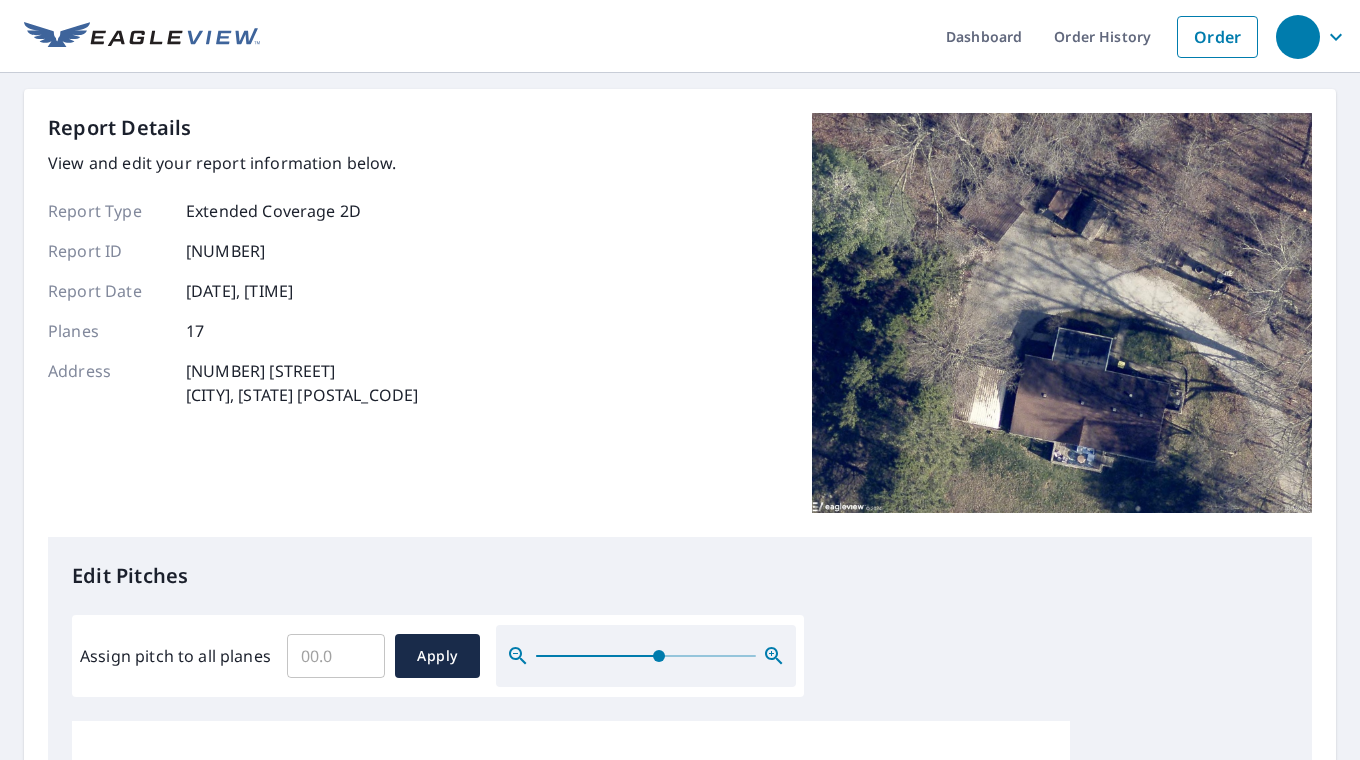 drag, startPoint x: 536, startPoint y: 645, endPoint x: 657, endPoint y: 657, distance: 121.59358 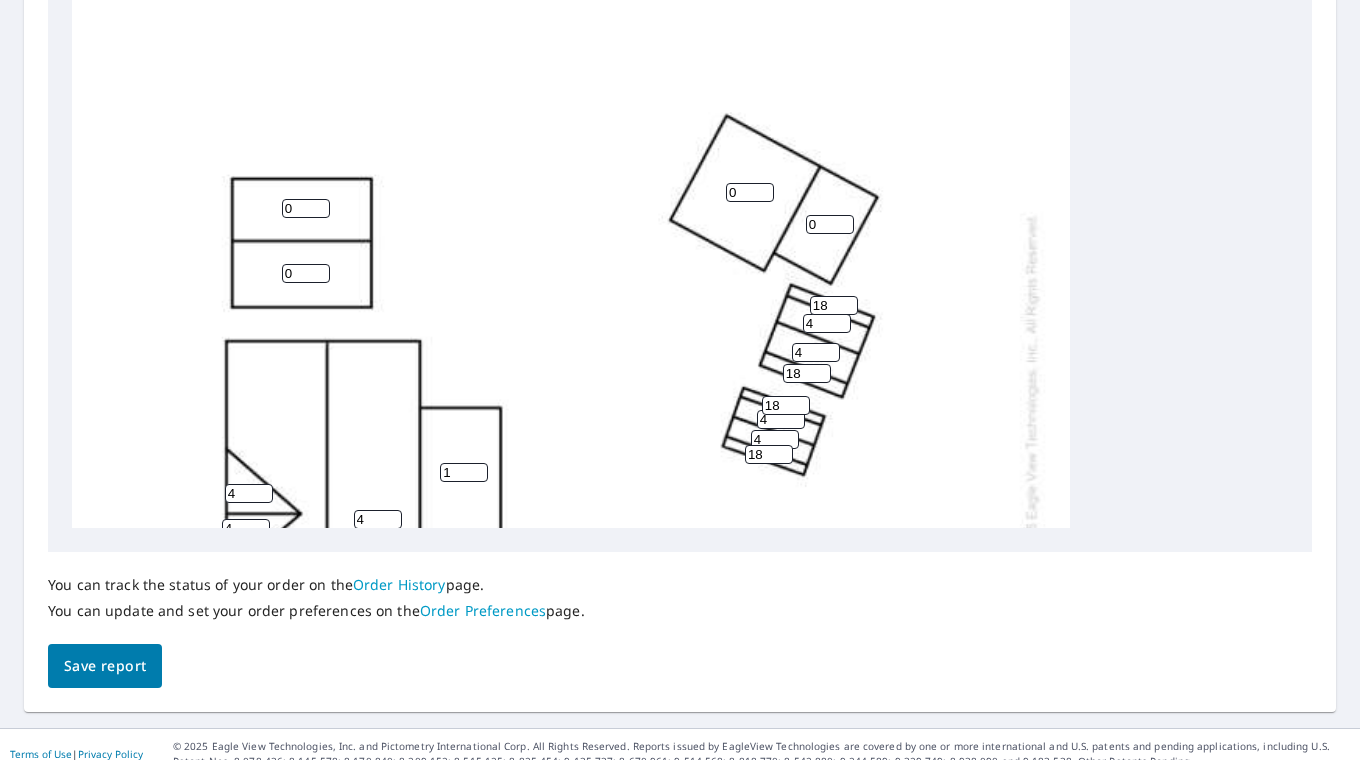 scroll, scrollTop: 822, scrollLeft: 0, axis: vertical 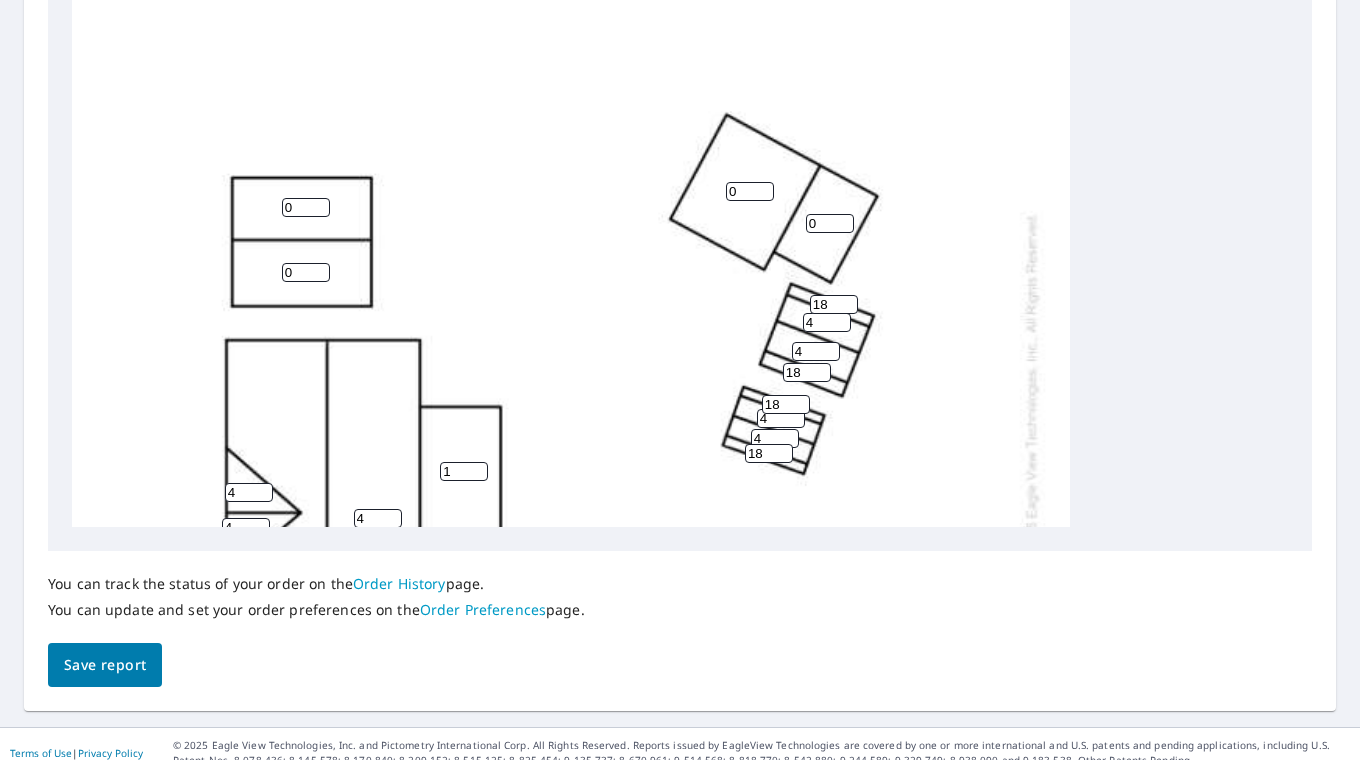 click on "0" at bounding box center (306, 207) 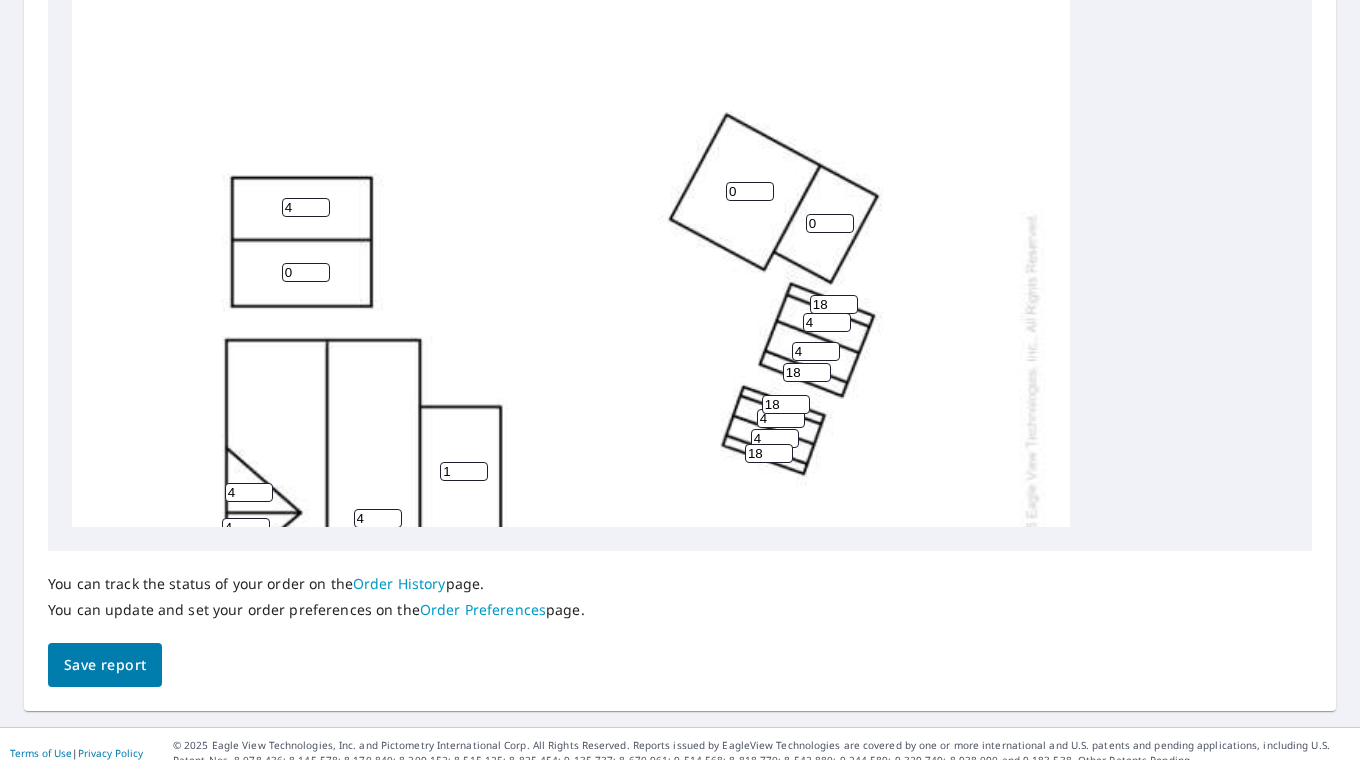 type on "4" 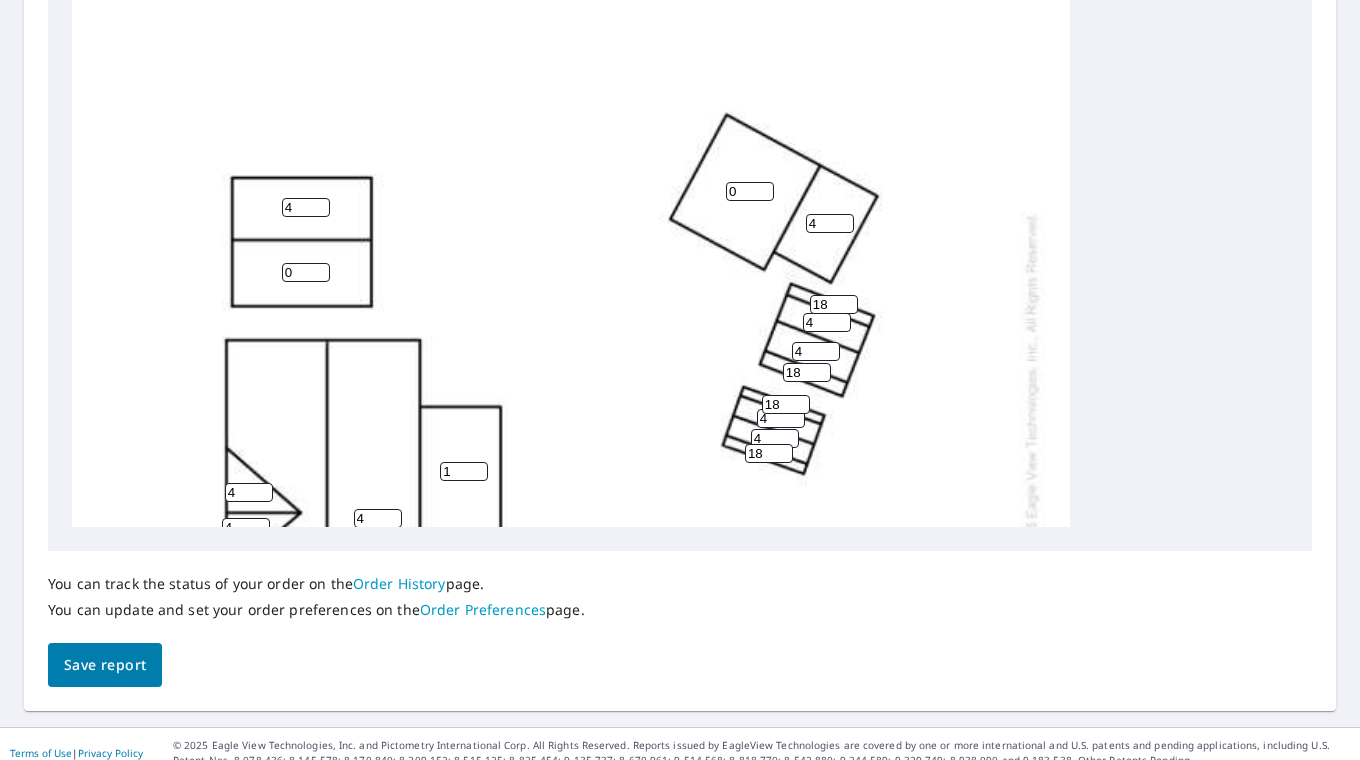 type on "4" 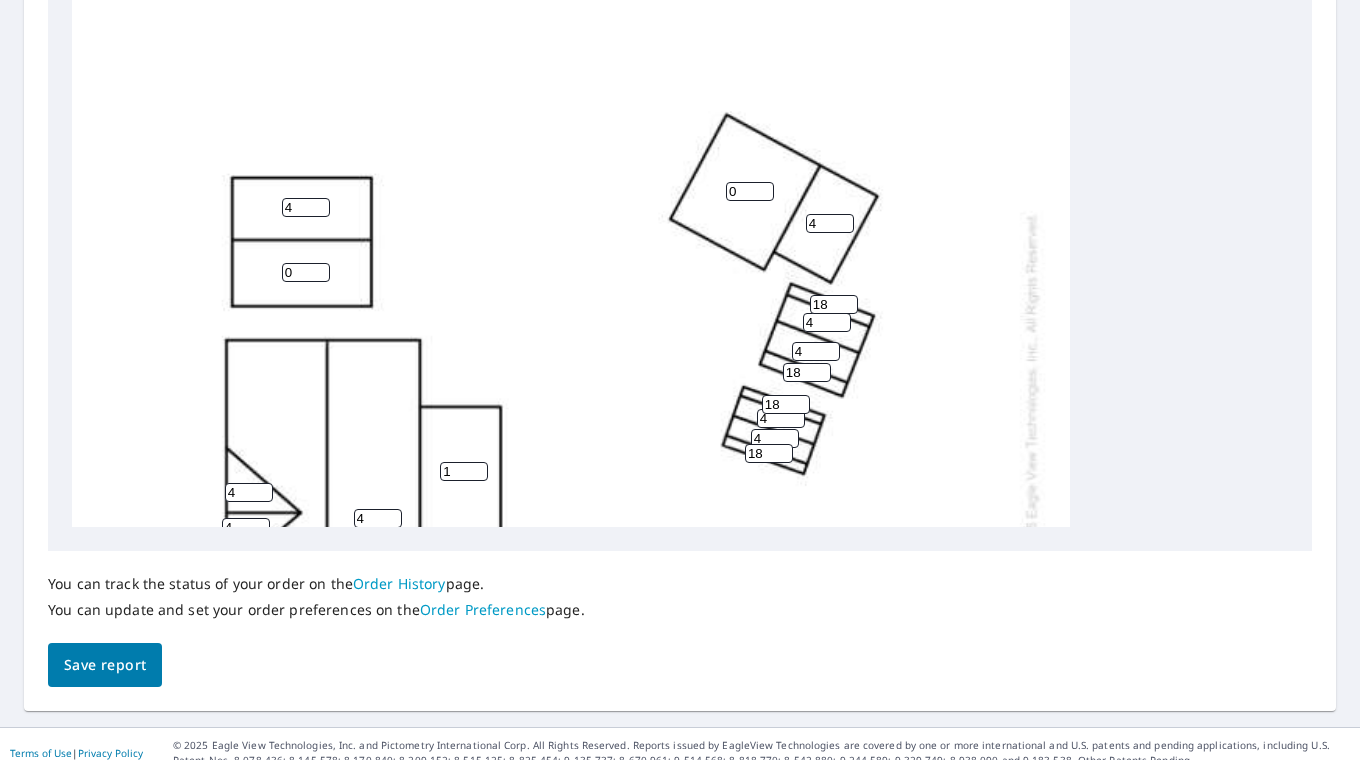 click on "0" at bounding box center (750, 191) 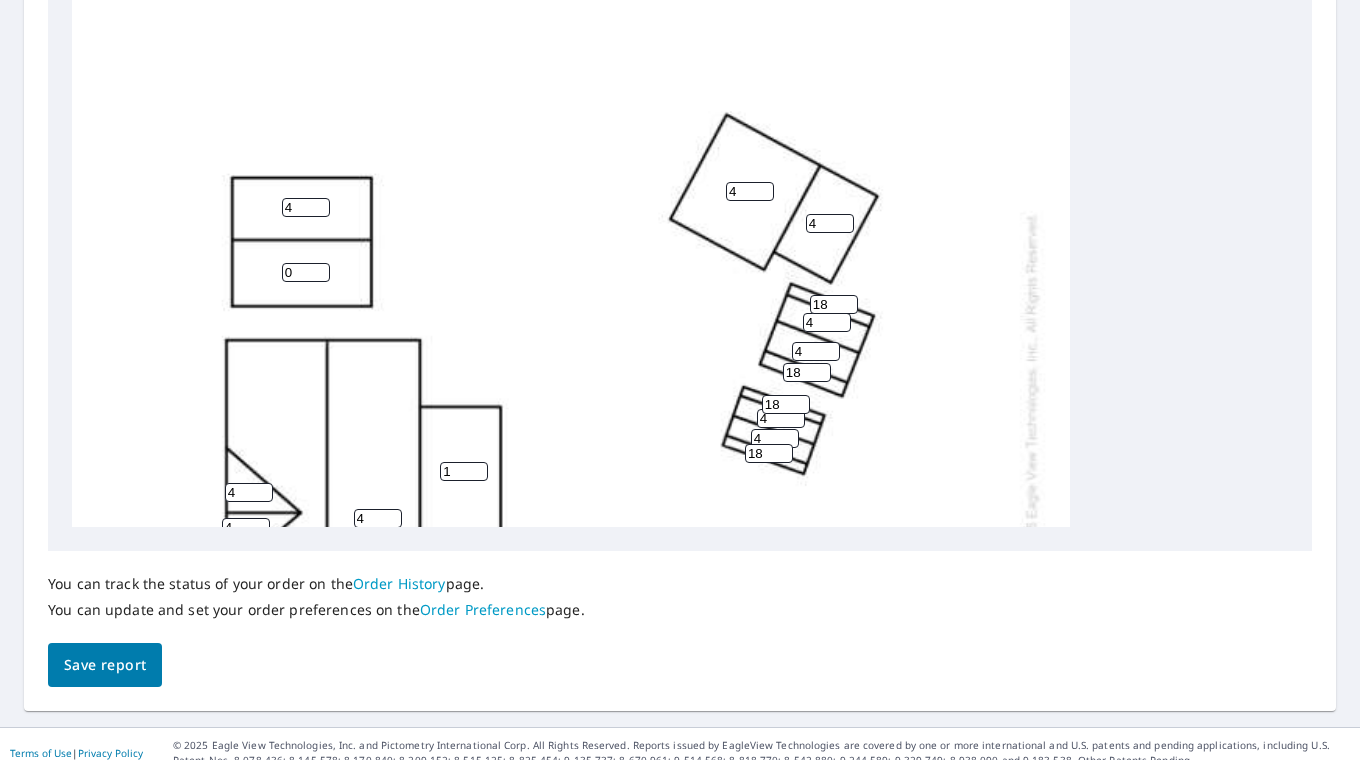 type on "4" 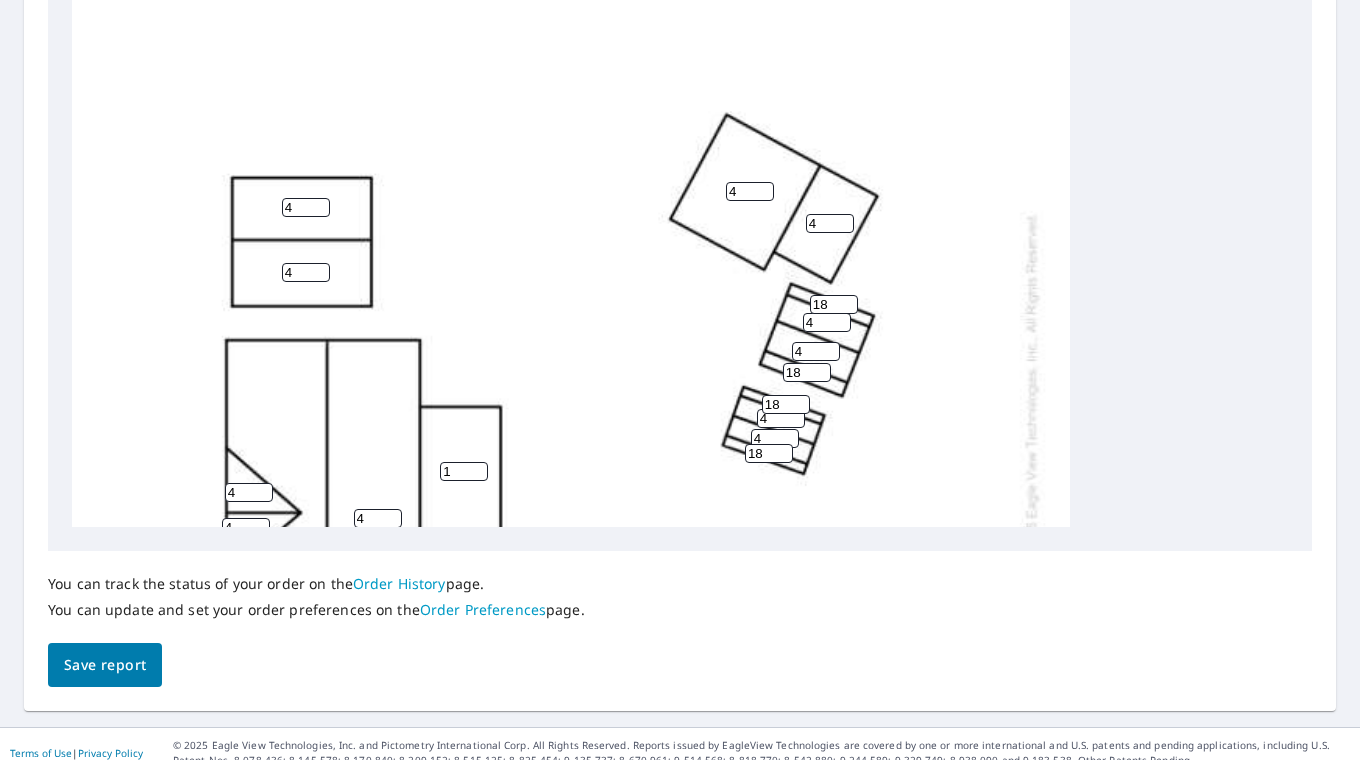 type on "4" 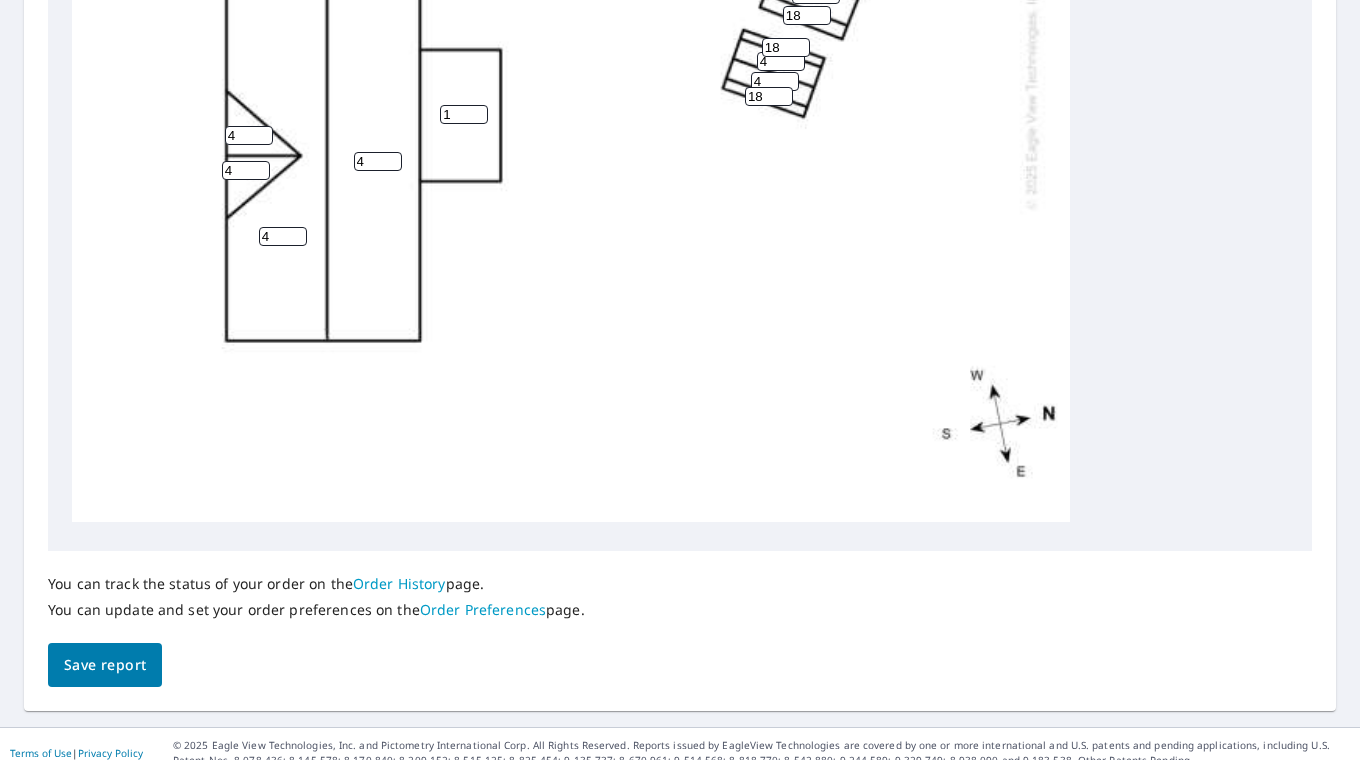click on "Save report" at bounding box center [105, 665] 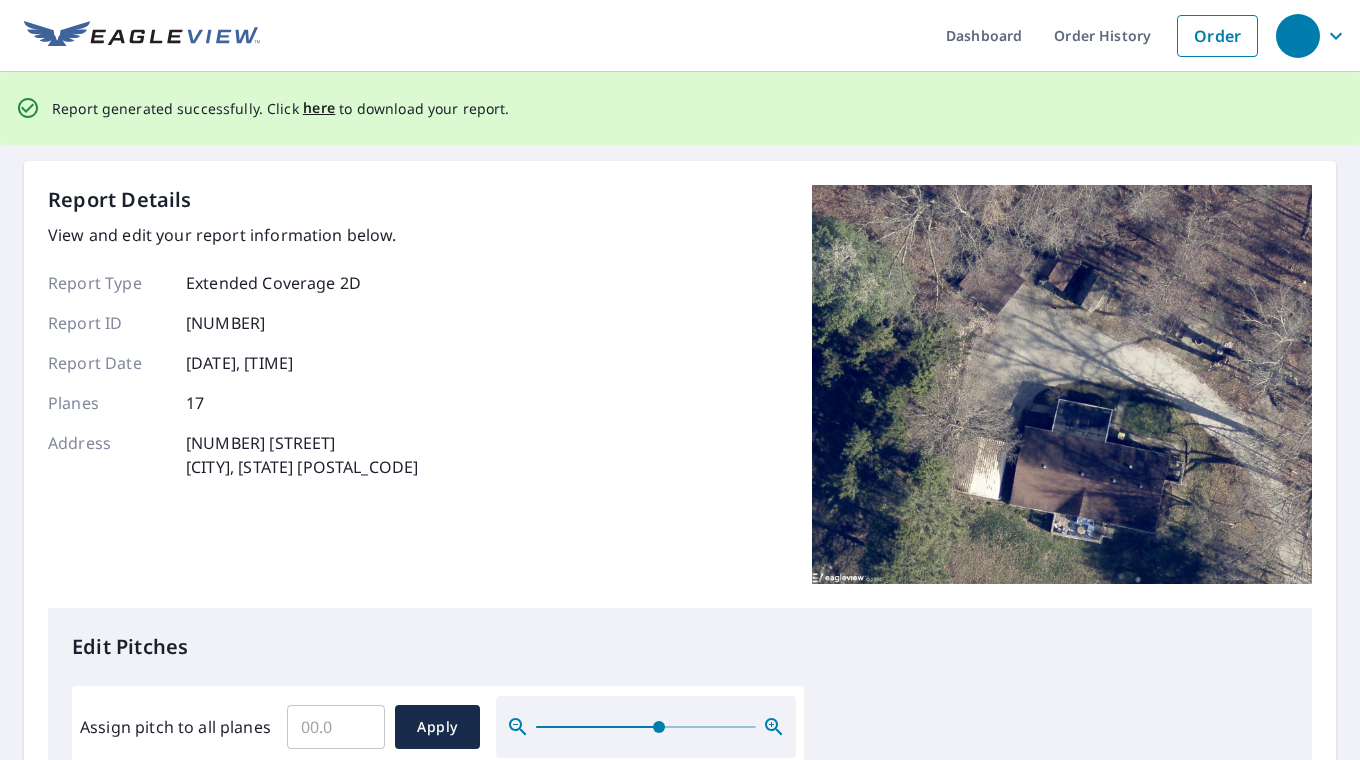 scroll, scrollTop: 0, scrollLeft: 0, axis: both 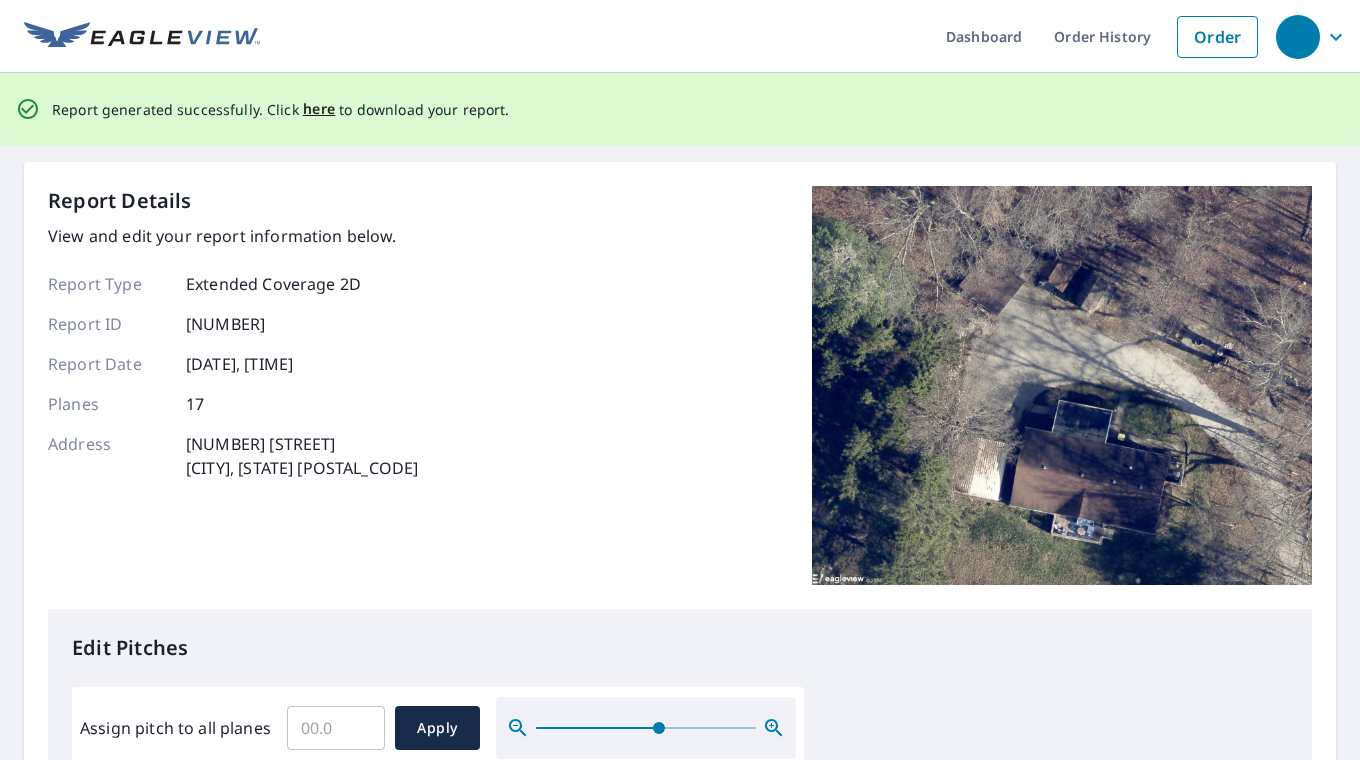click on "here" at bounding box center (319, 109) 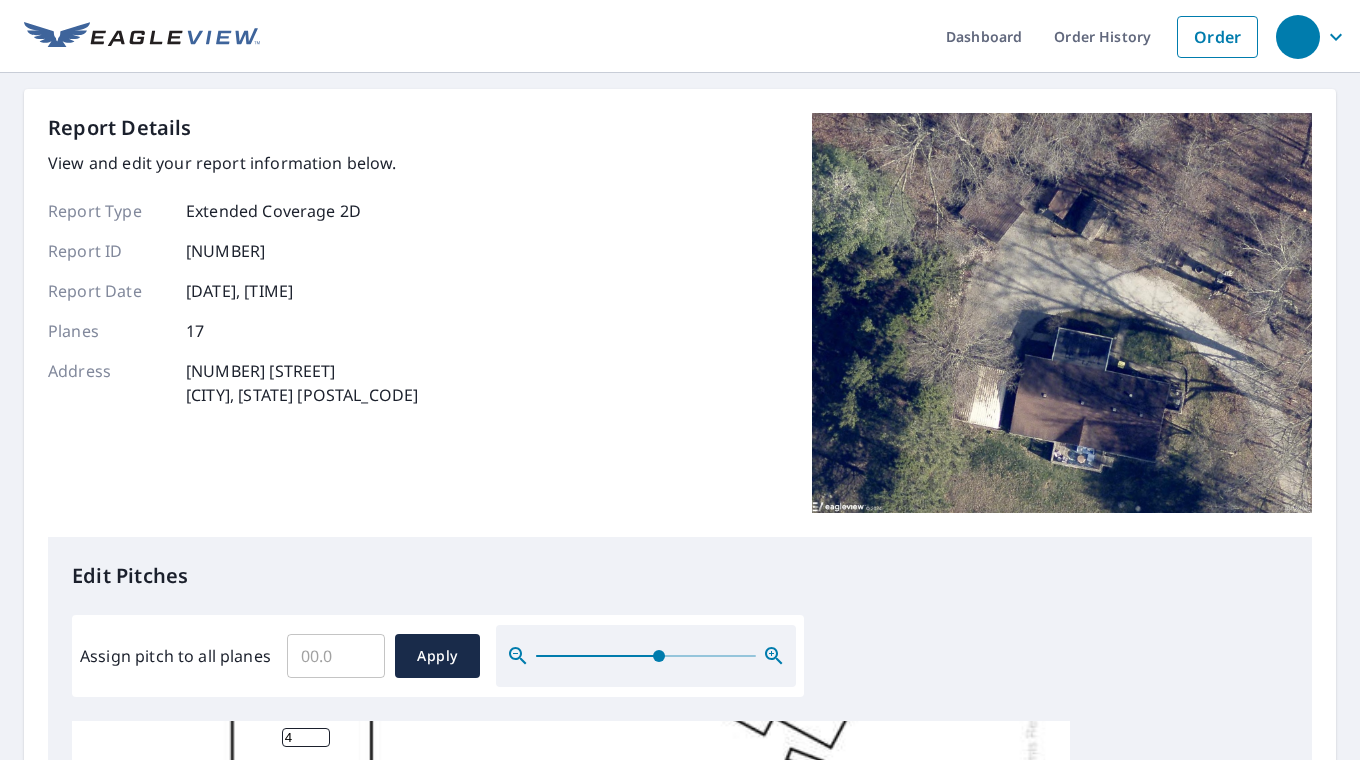 click on "Report Details View and edit your report information below. Report Type Extended Coverage 2D Report ID [NUMBER] Report Date [DATE], [TIME] Planes 17 Address [NUMBER] [STREET] [CITY], [STATE] [POSTAL_CODE]" at bounding box center [680, 325] 